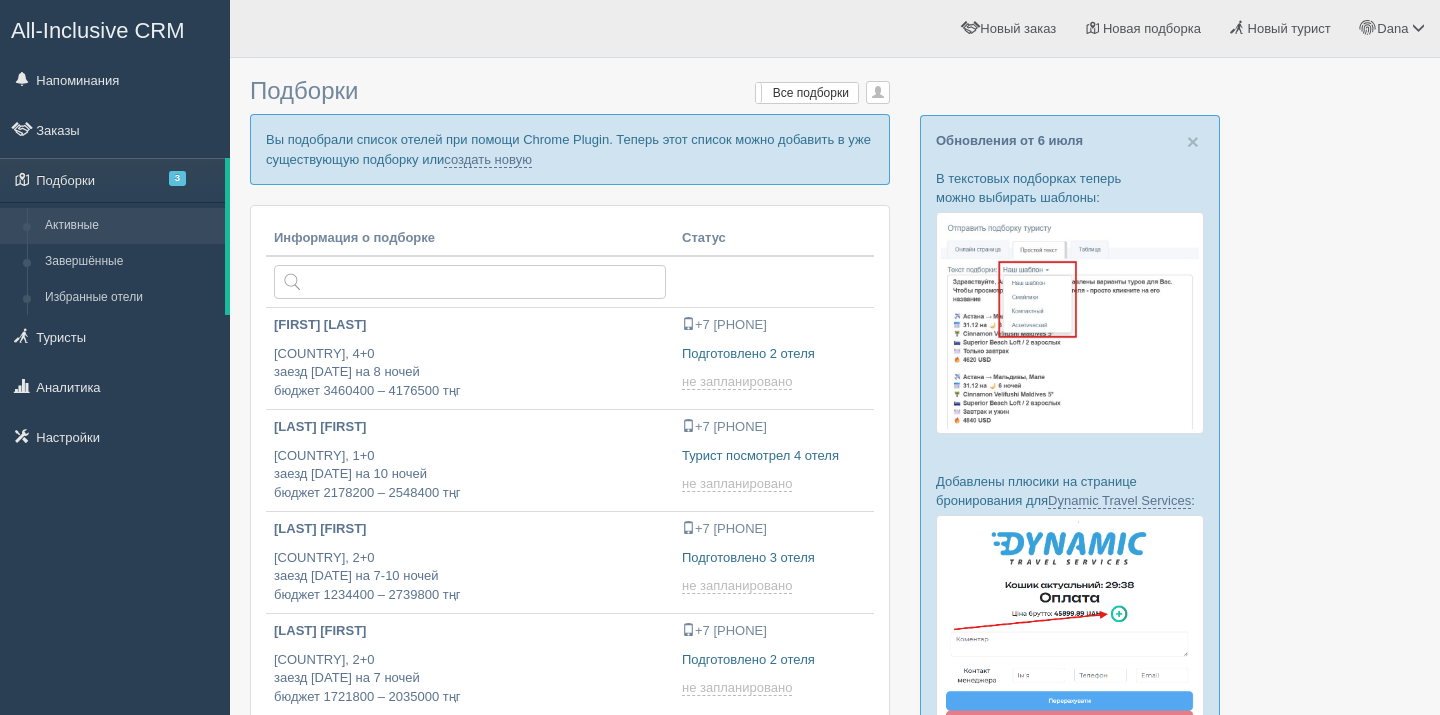 scroll, scrollTop: 0, scrollLeft: 0, axis: both 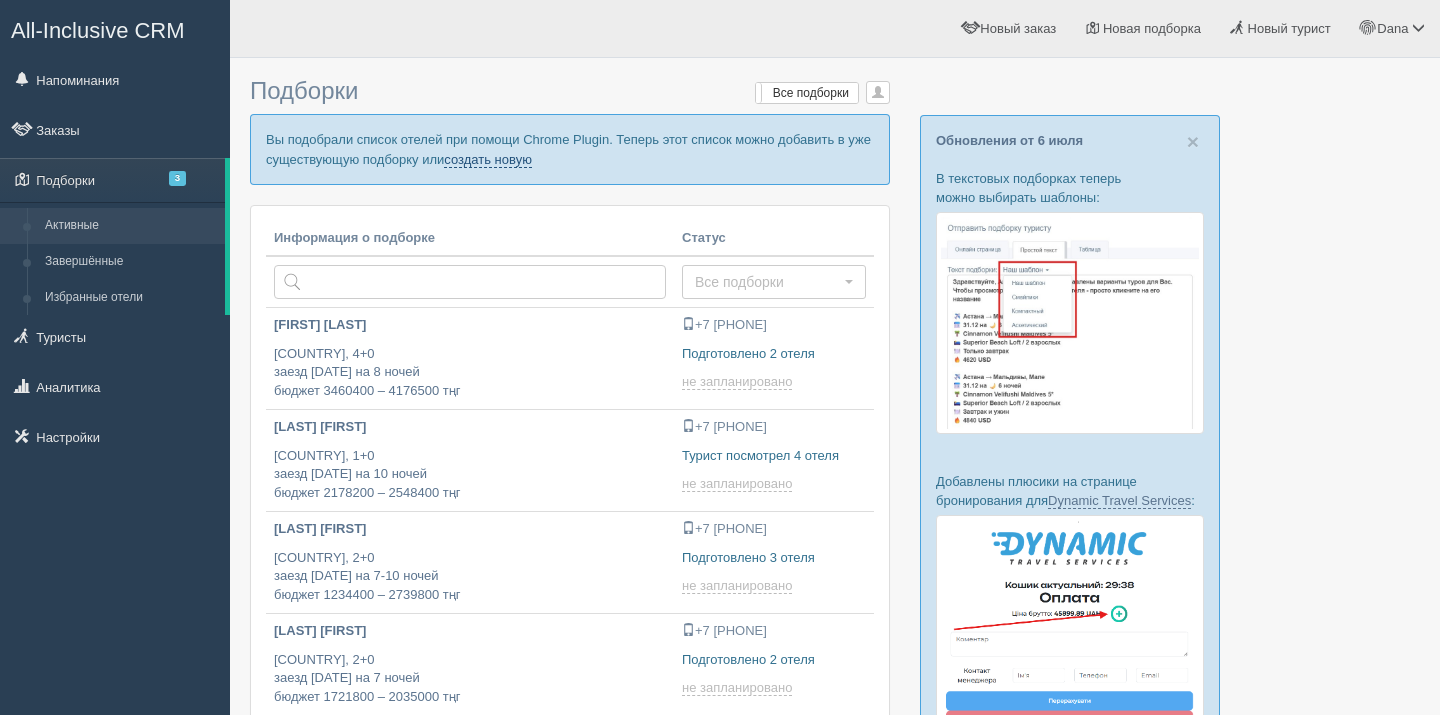 click on "создать новую" at bounding box center [488, 160] 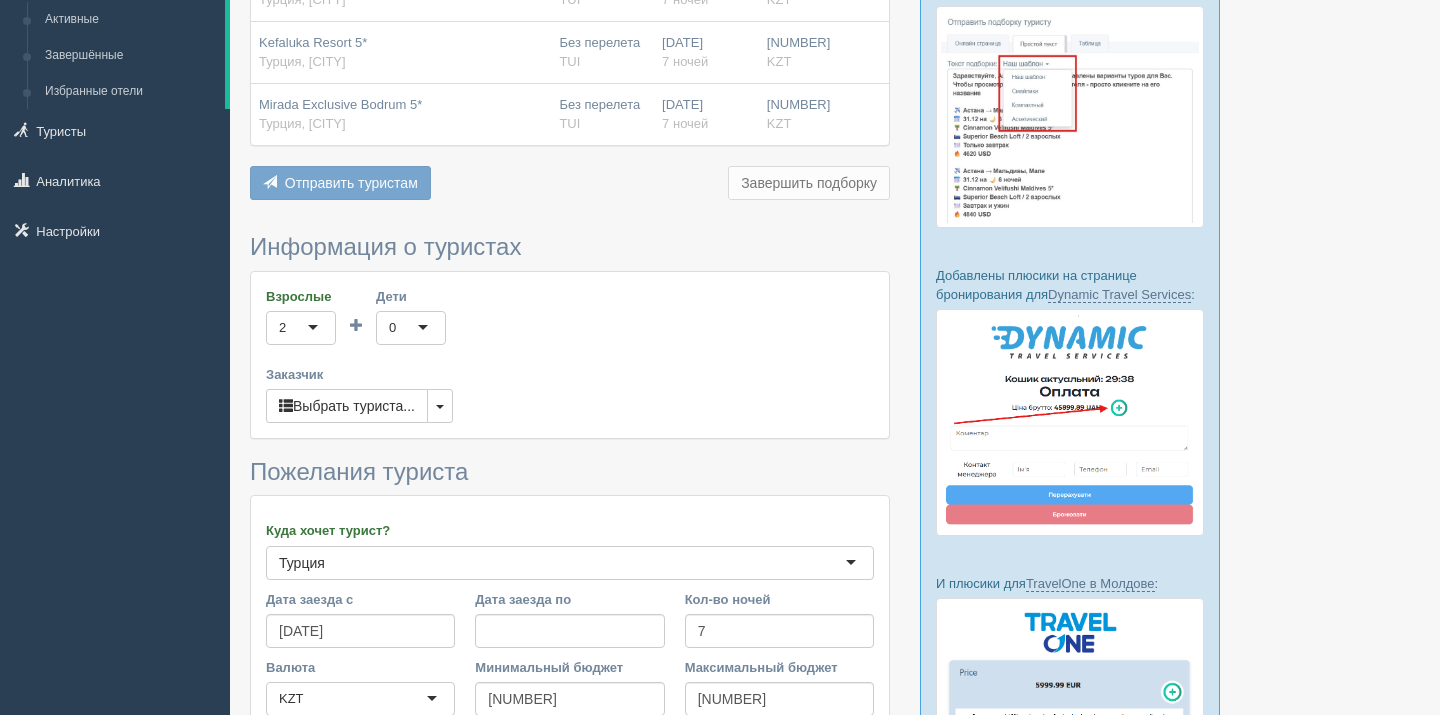 scroll, scrollTop: 222, scrollLeft: 0, axis: vertical 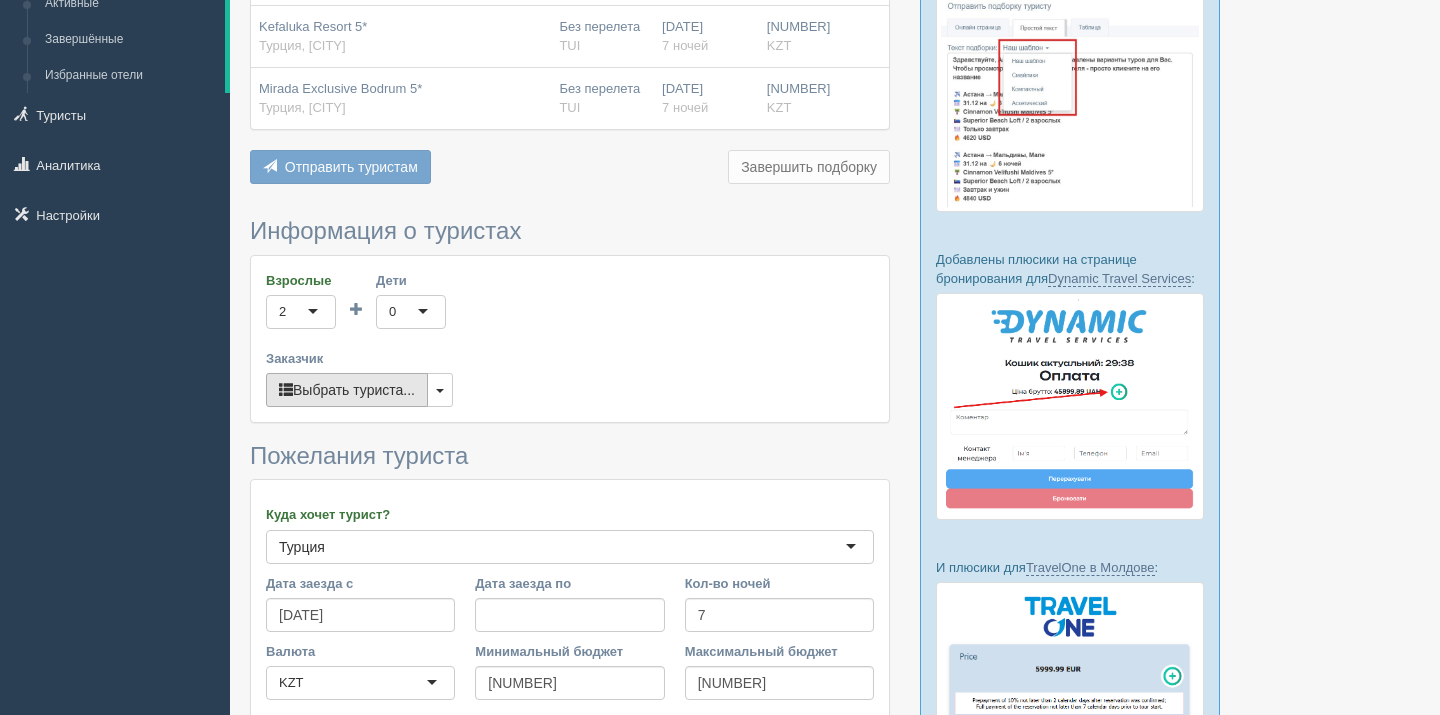 click on "Выбрать туриста..." at bounding box center (347, 390) 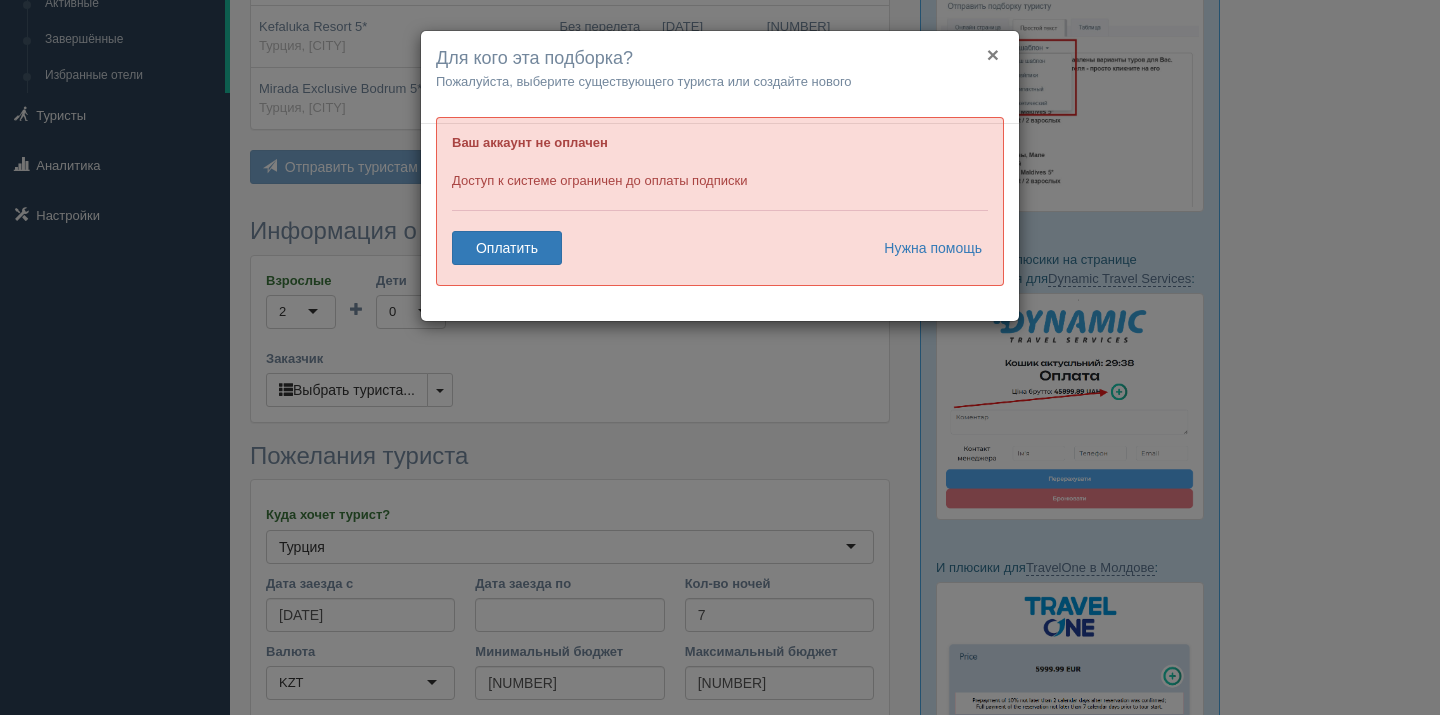 click on "×" at bounding box center (993, 54) 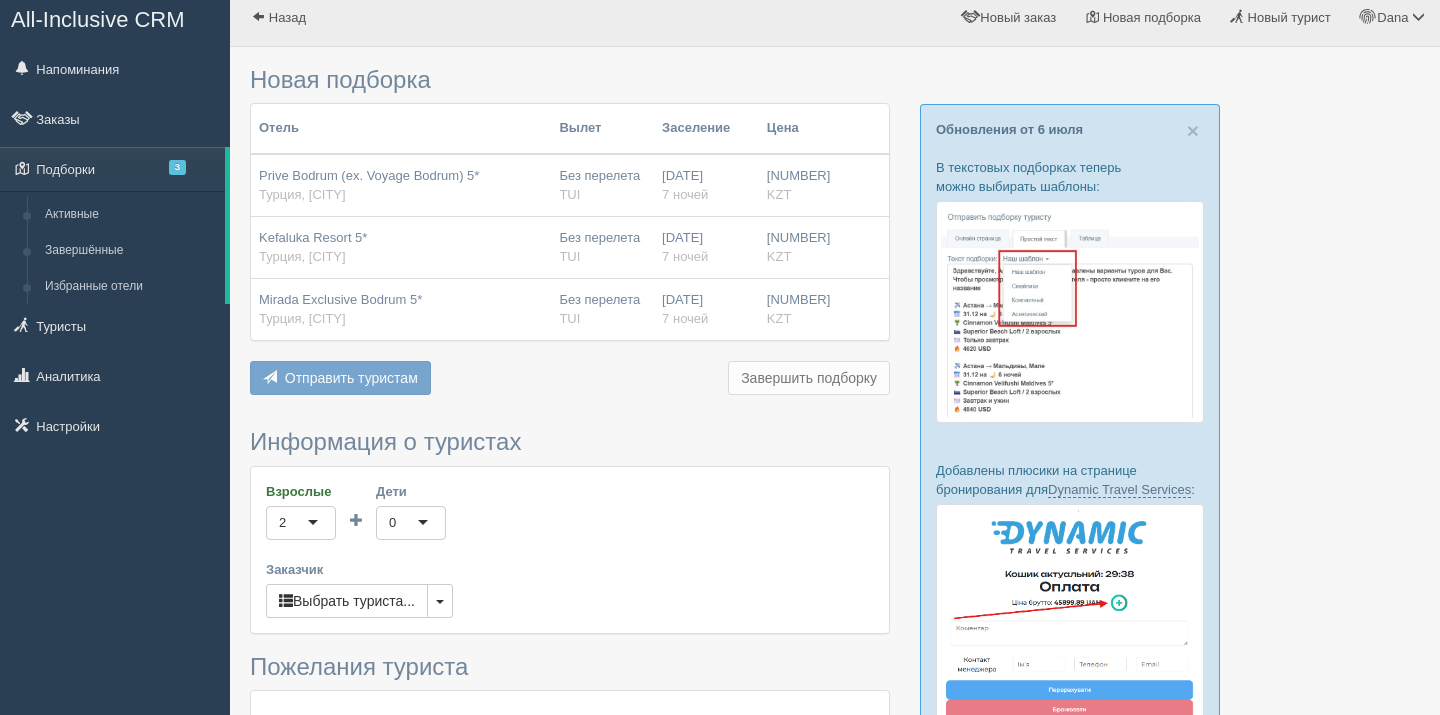 scroll, scrollTop: 0, scrollLeft: 0, axis: both 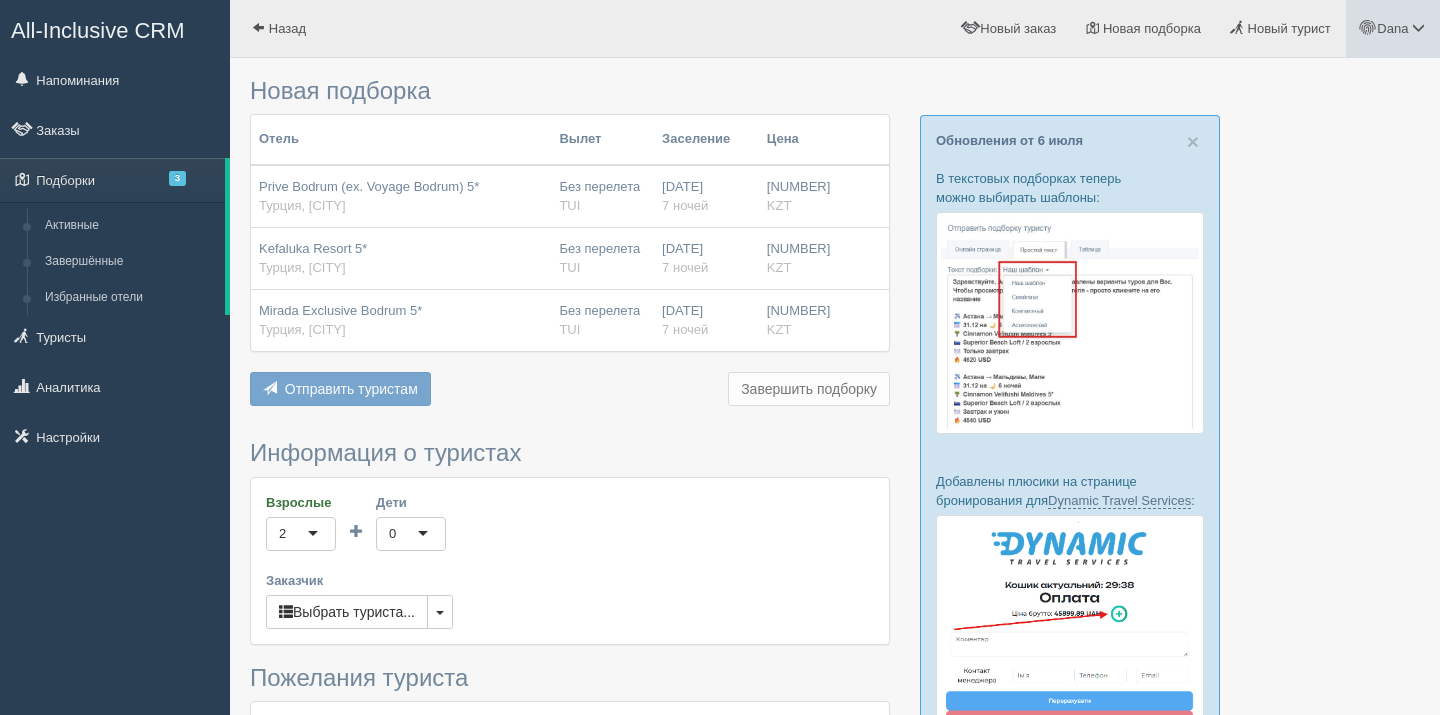click on "Dana" at bounding box center [1392, 28] 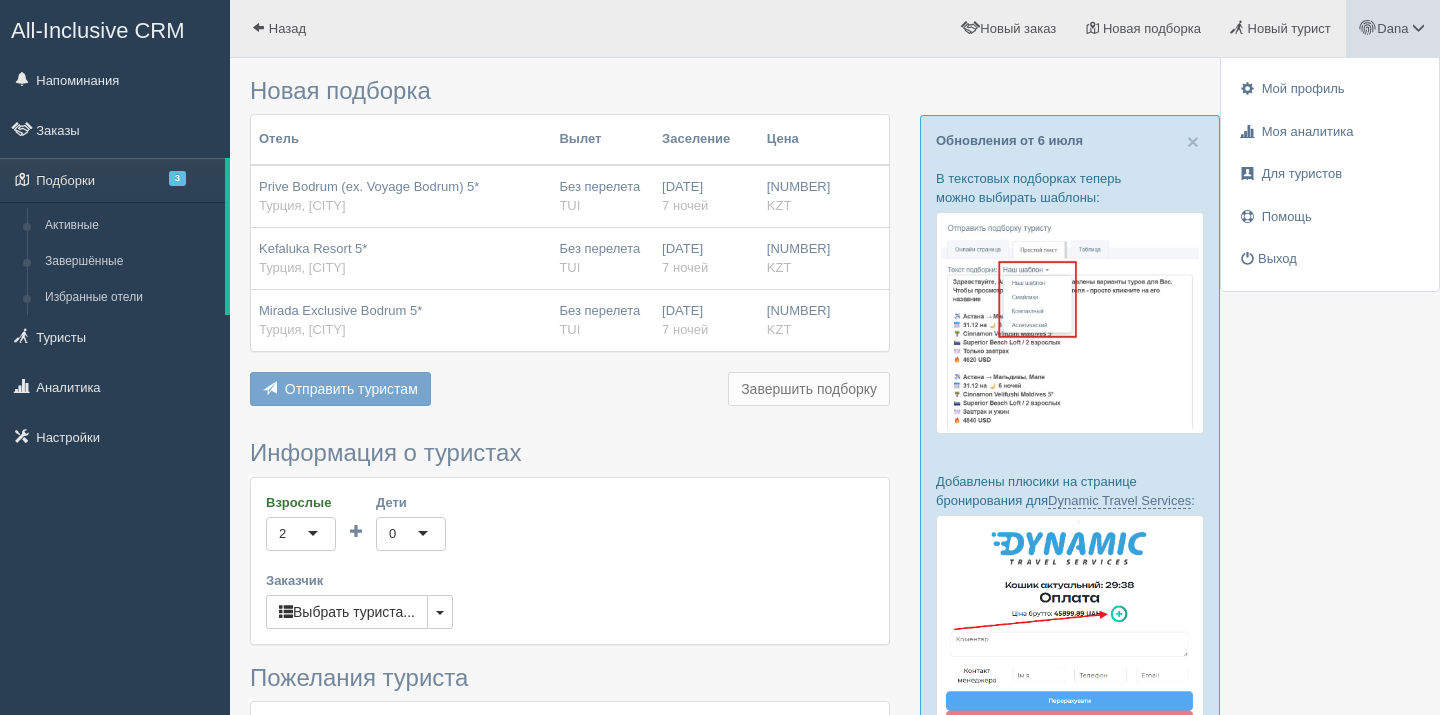 click at bounding box center [835, 591] 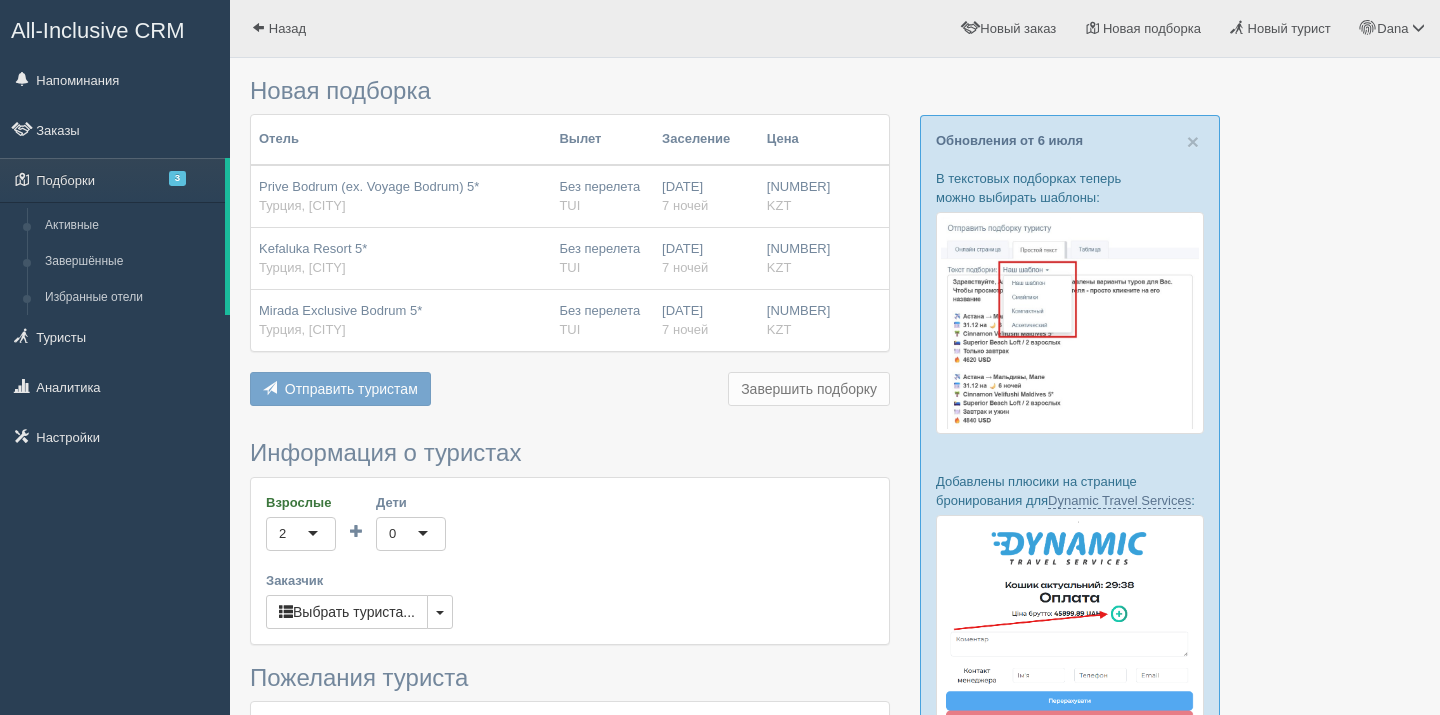 scroll, scrollTop: 14, scrollLeft: 0, axis: vertical 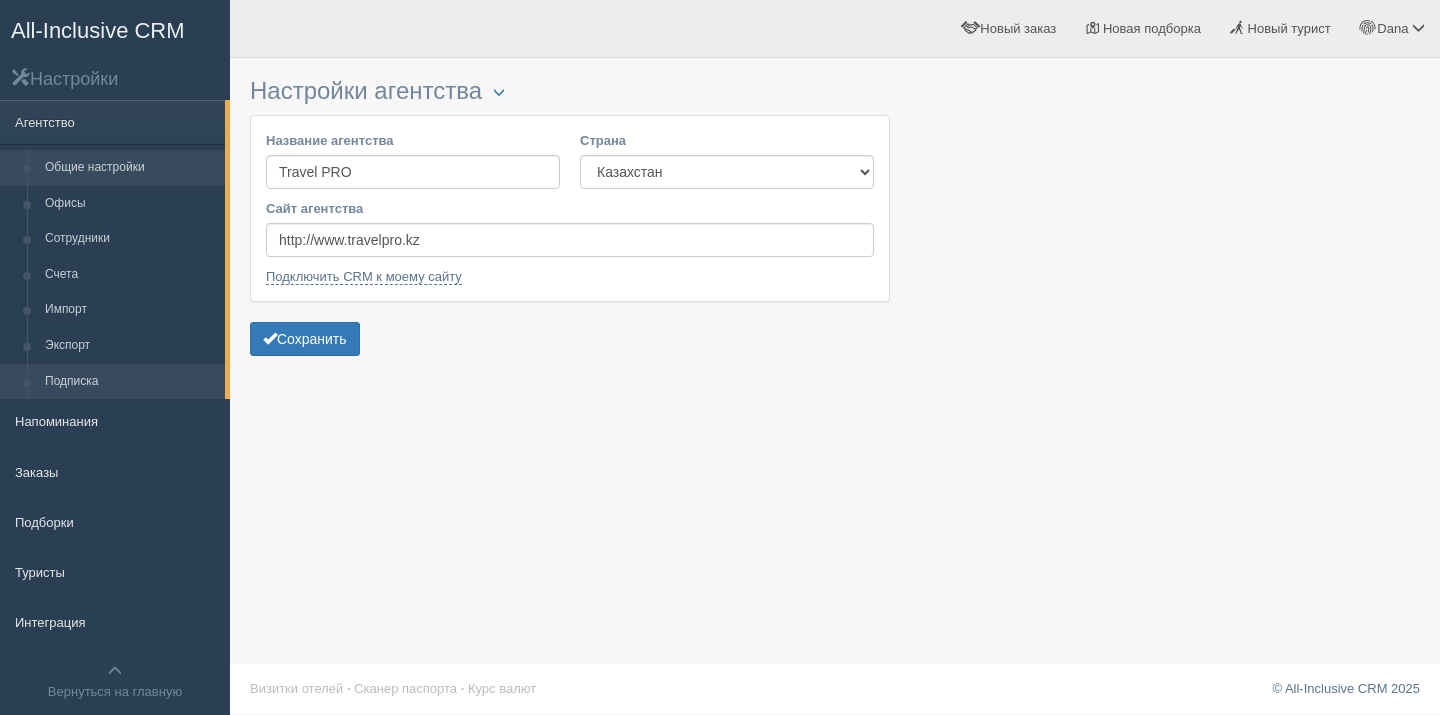 click on "Подписка" at bounding box center [130, 382] 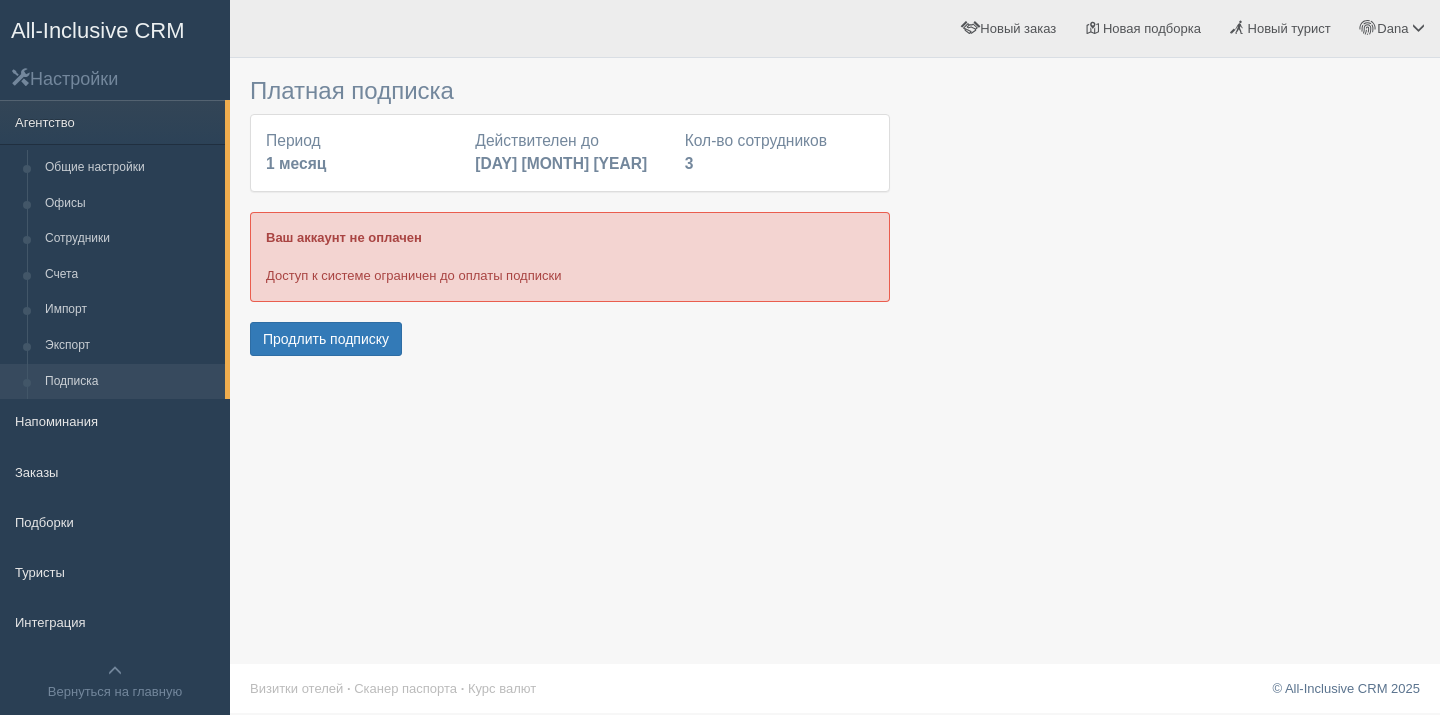 scroll, scrollTop: 0, scrollLeft: 0, axis: both 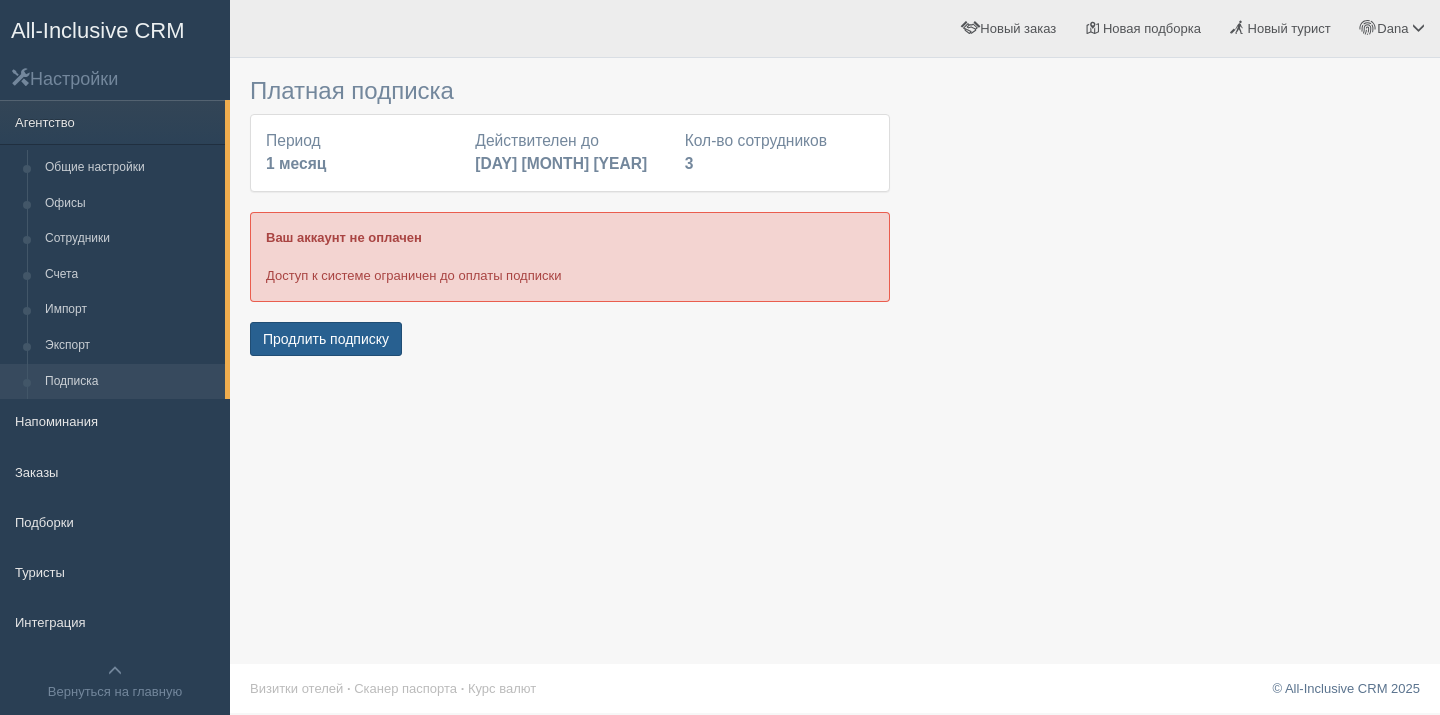 click on "Продлить подписку" at bounding box center [326, 339] 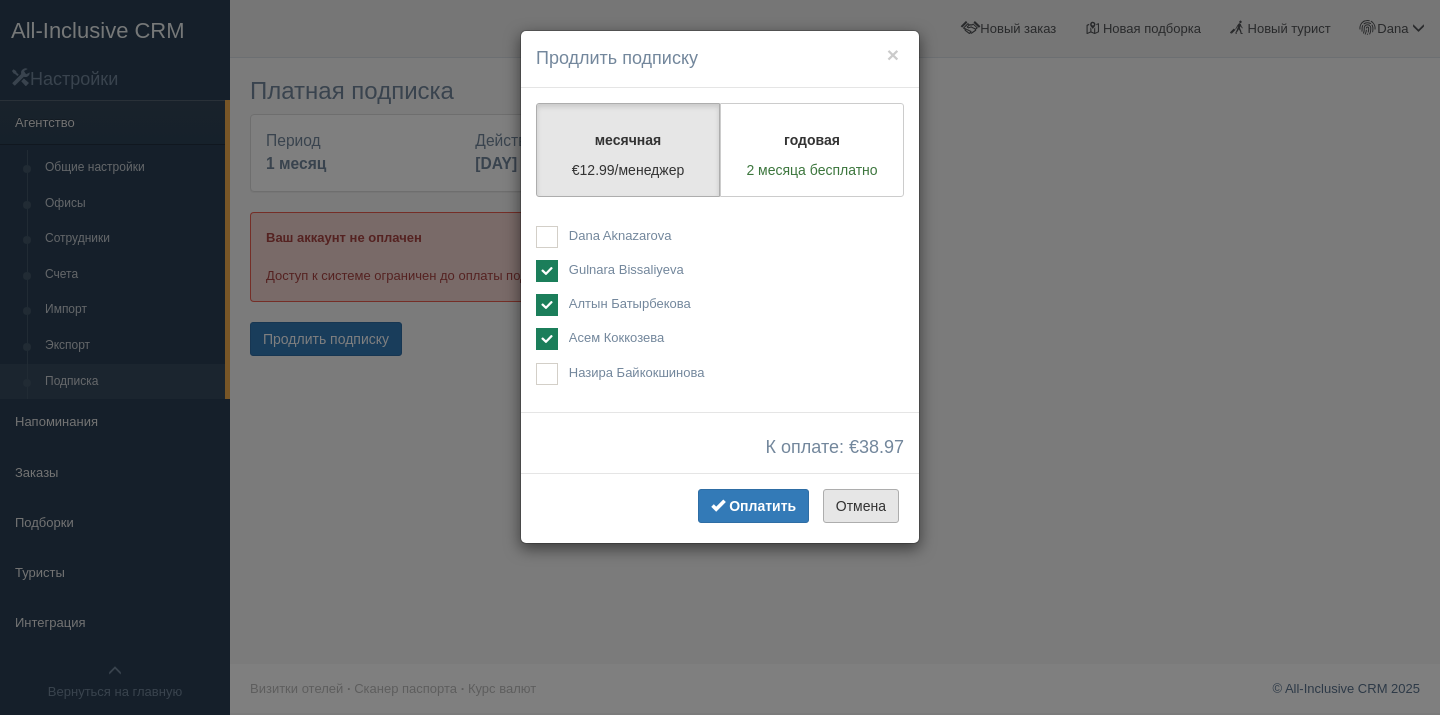 click on "Отмена" at bounding box center (861, 506) 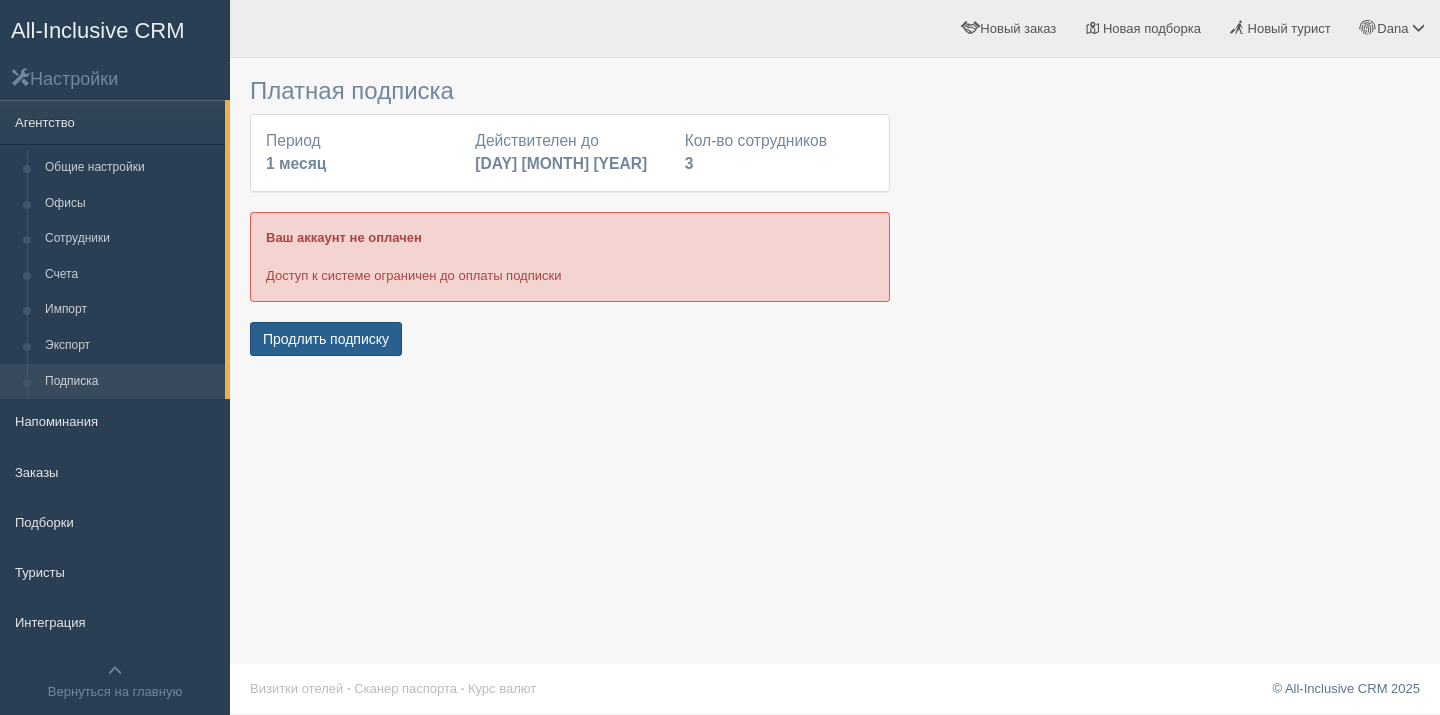 click on "Продлить подписку" at bounding box center [326, 339] 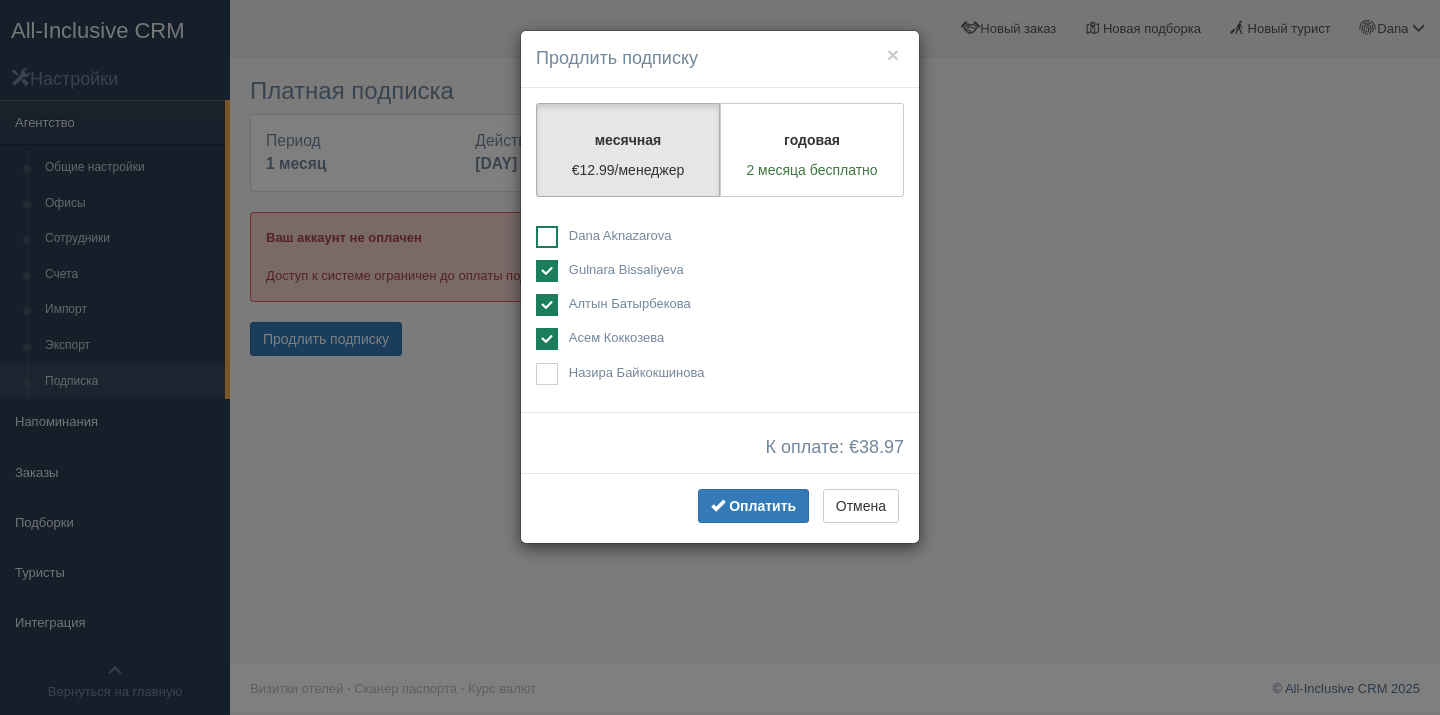 click on "Dana Aknazarova" at bounding box center [620, 235] 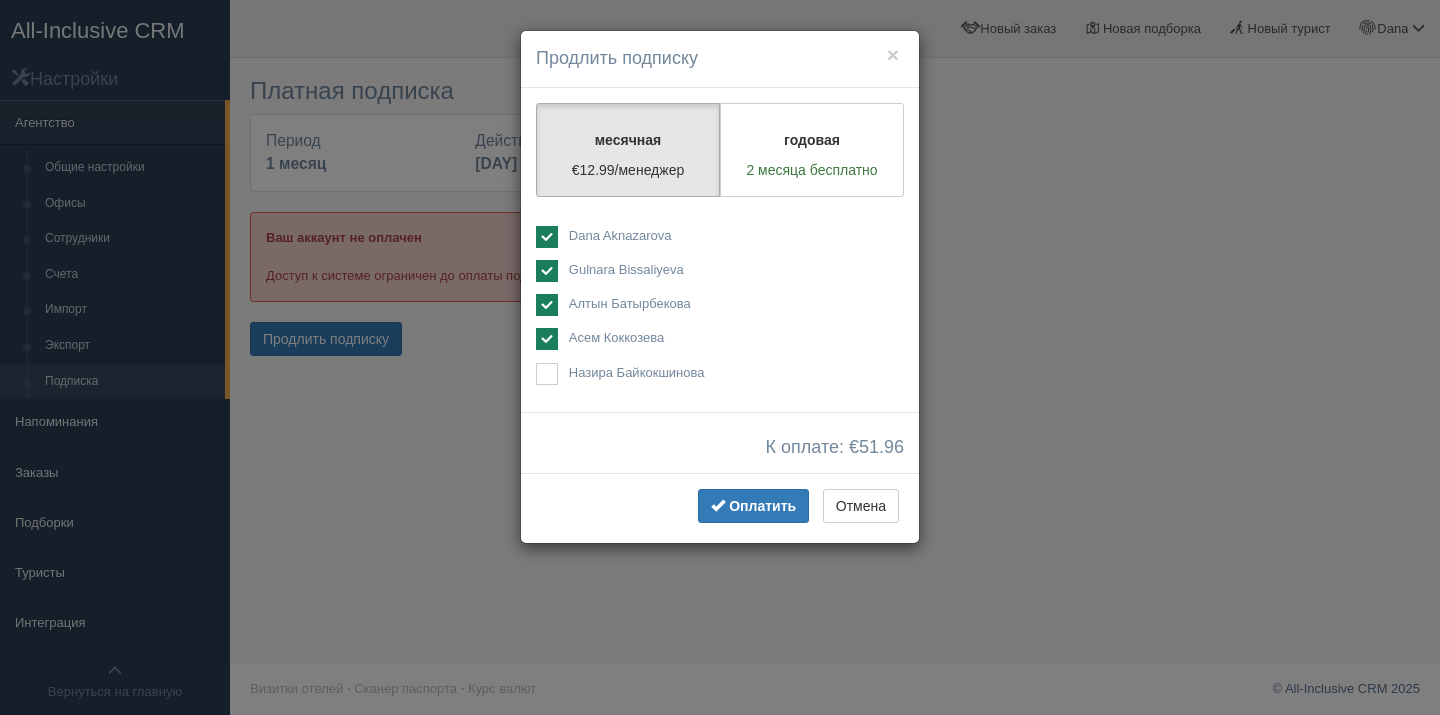 click on "Алтын Батырбекова" at bounding box center (630, 303) 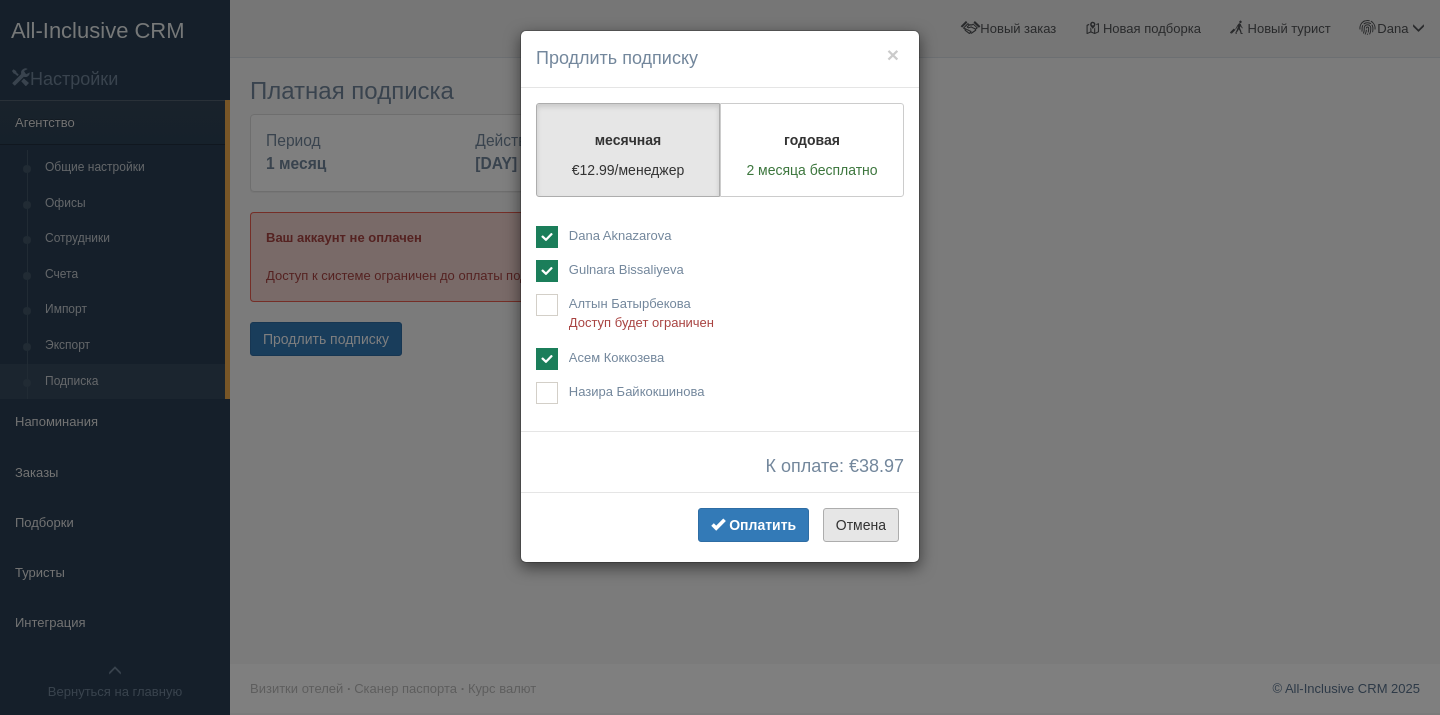click on "Отмена" at bounding box center [861, 525] 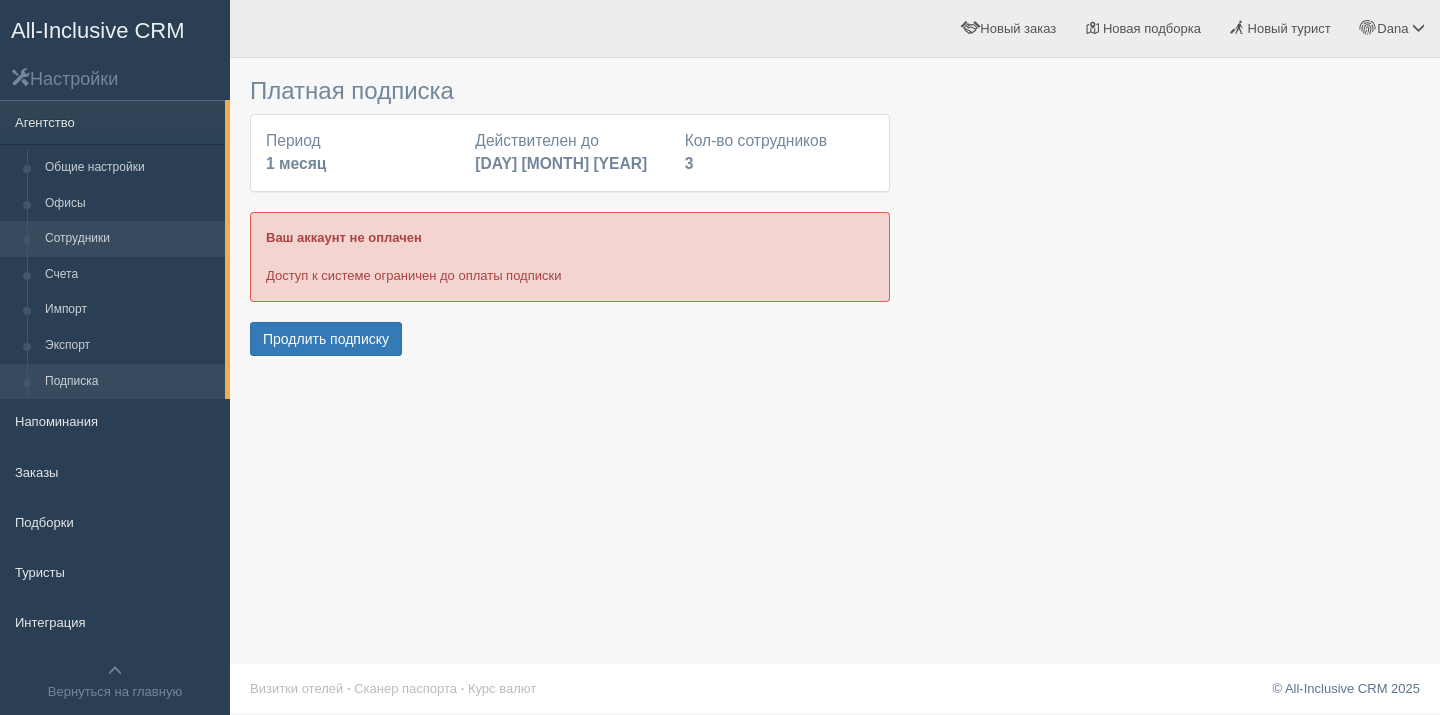 click on "Сотрудники" at bounding box center (130, 239) 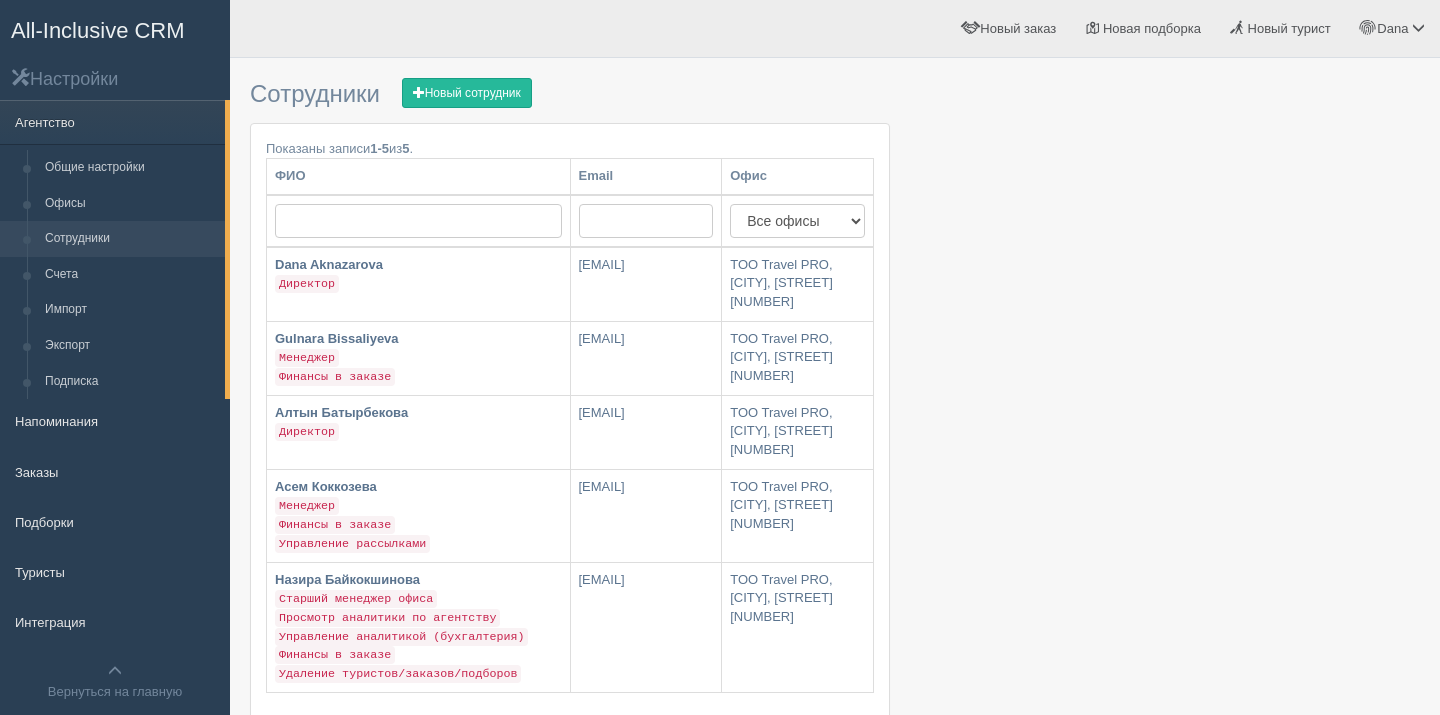 scroll, scrollTop: 0, scrollLeft: 0, axis: both 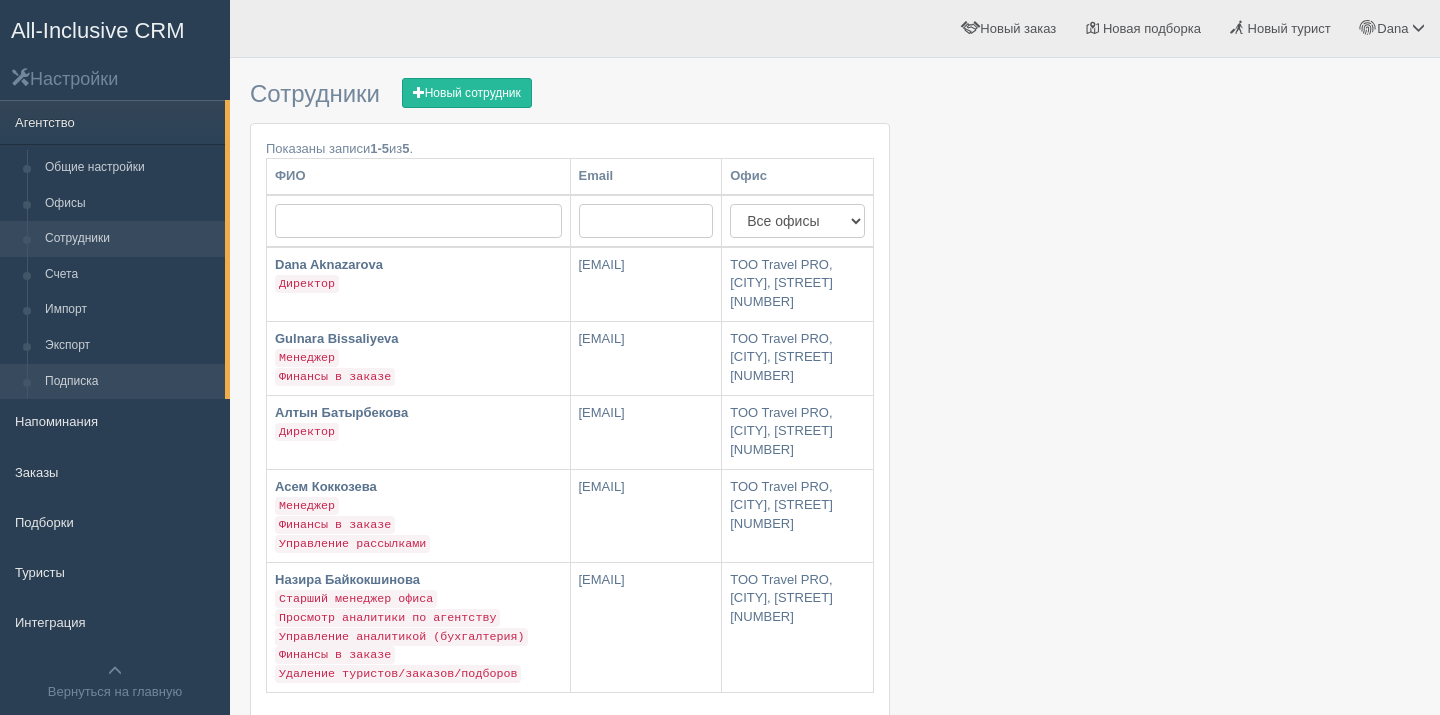 click on "Подписка" at bounding box center (130, 382) 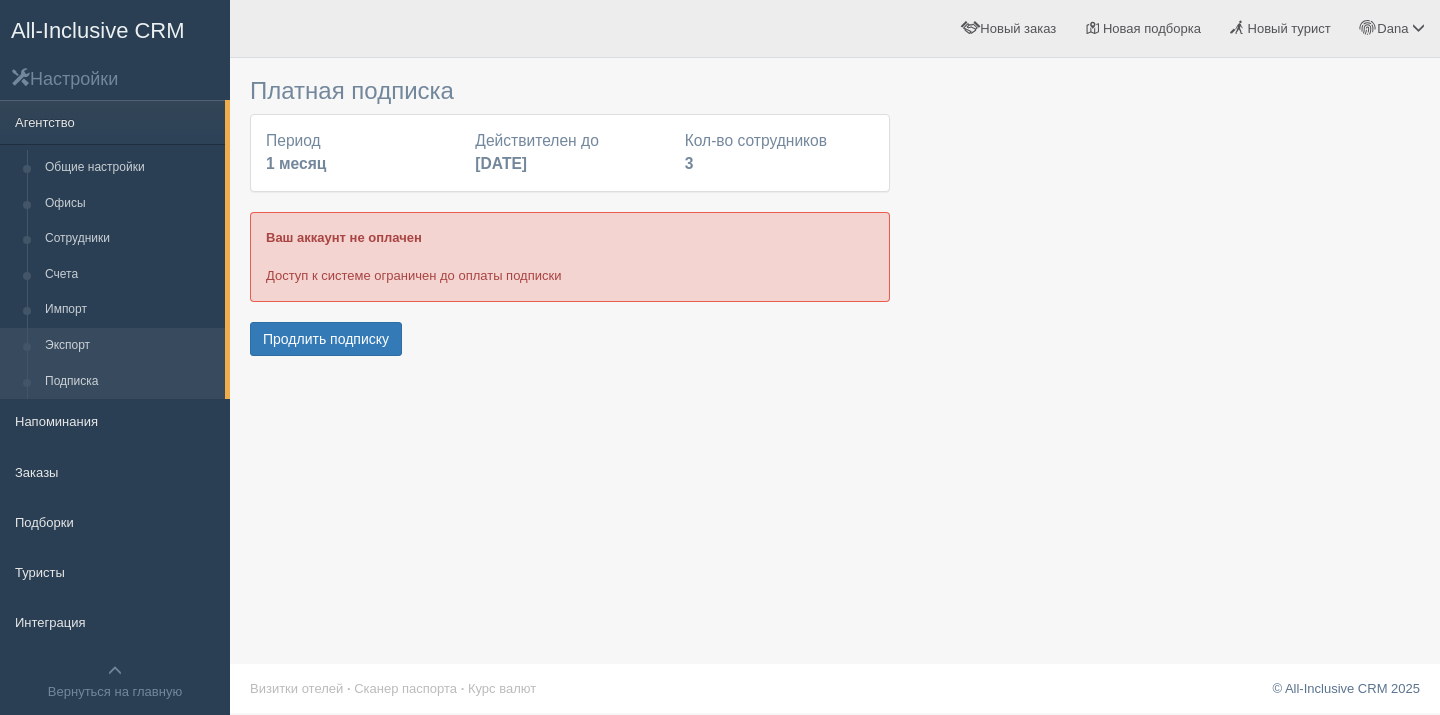 scroll, scrollTop: 0, scrollLeft: 0, axis: both 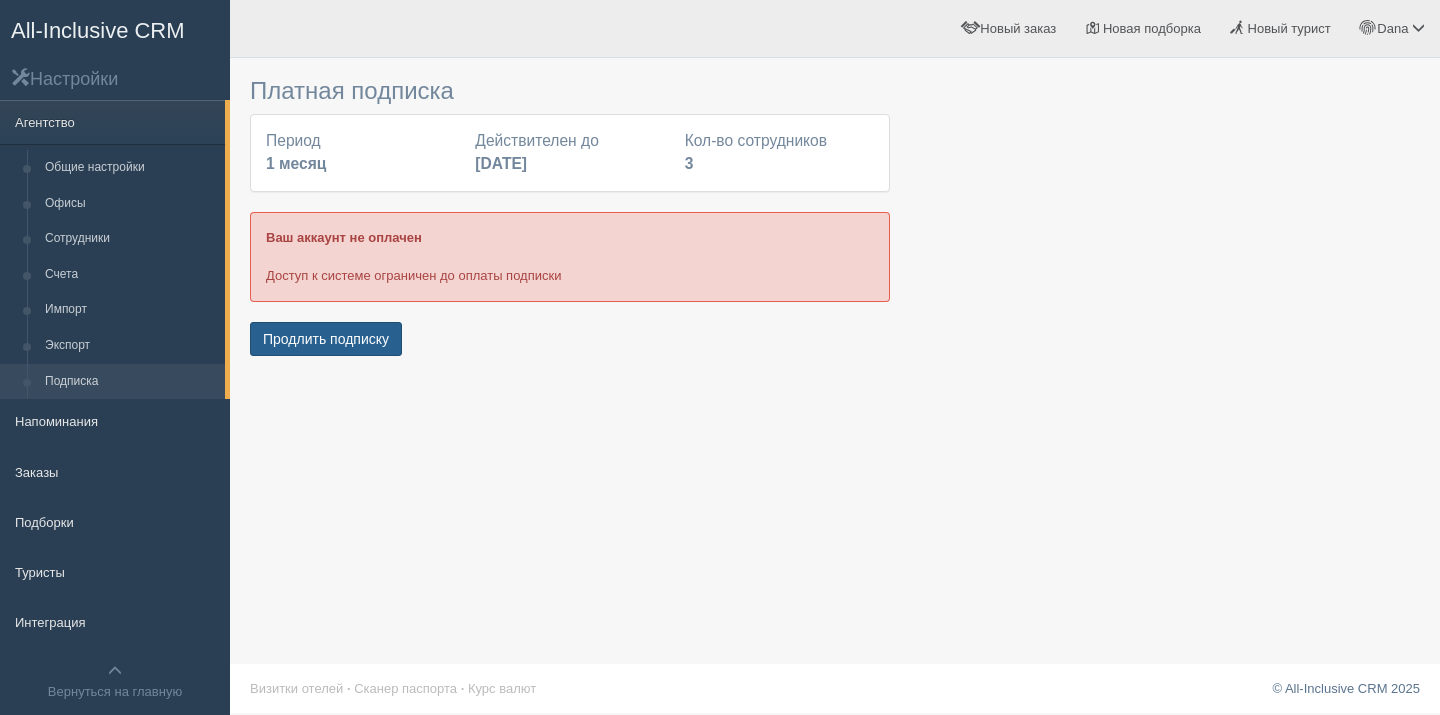 click on "Продлить подписку" at bounding box center (326, 339) 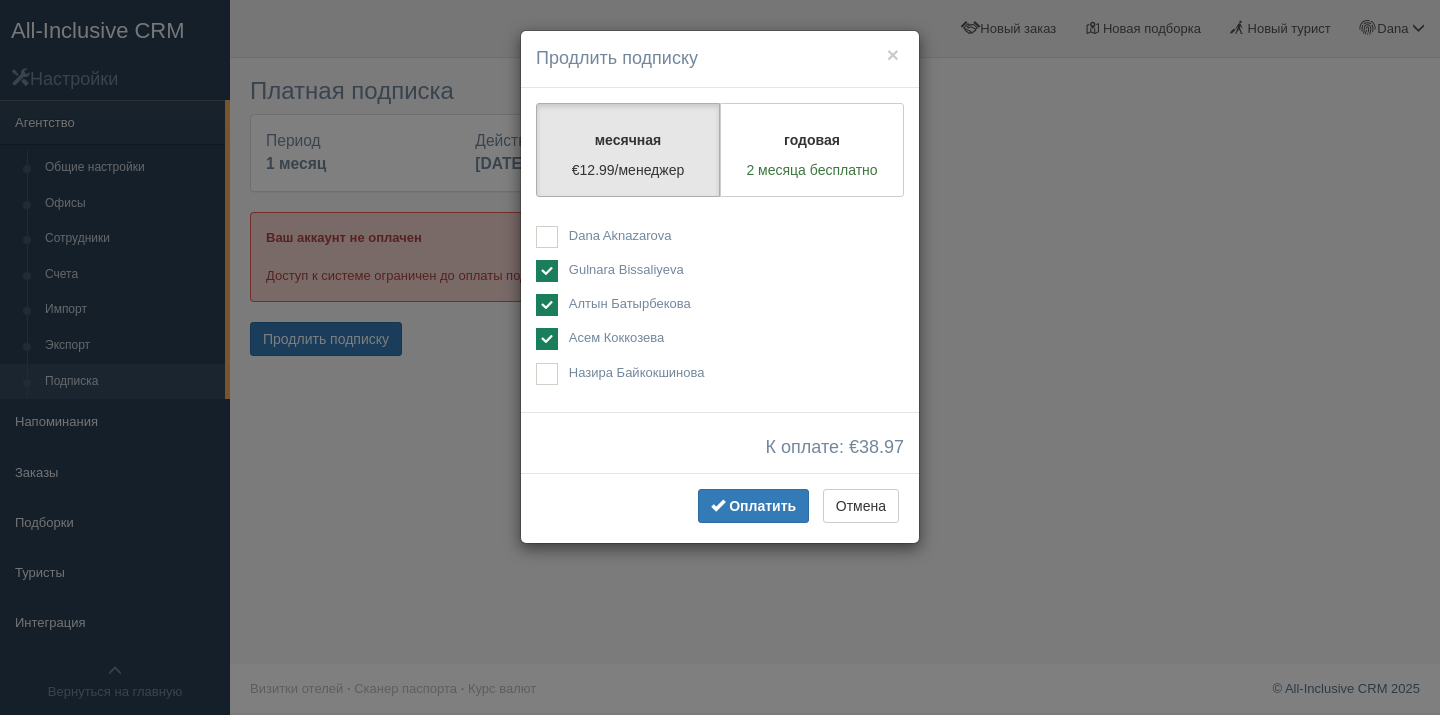 click on "Алтын Батырбекова" at bounding box center [630, 303] 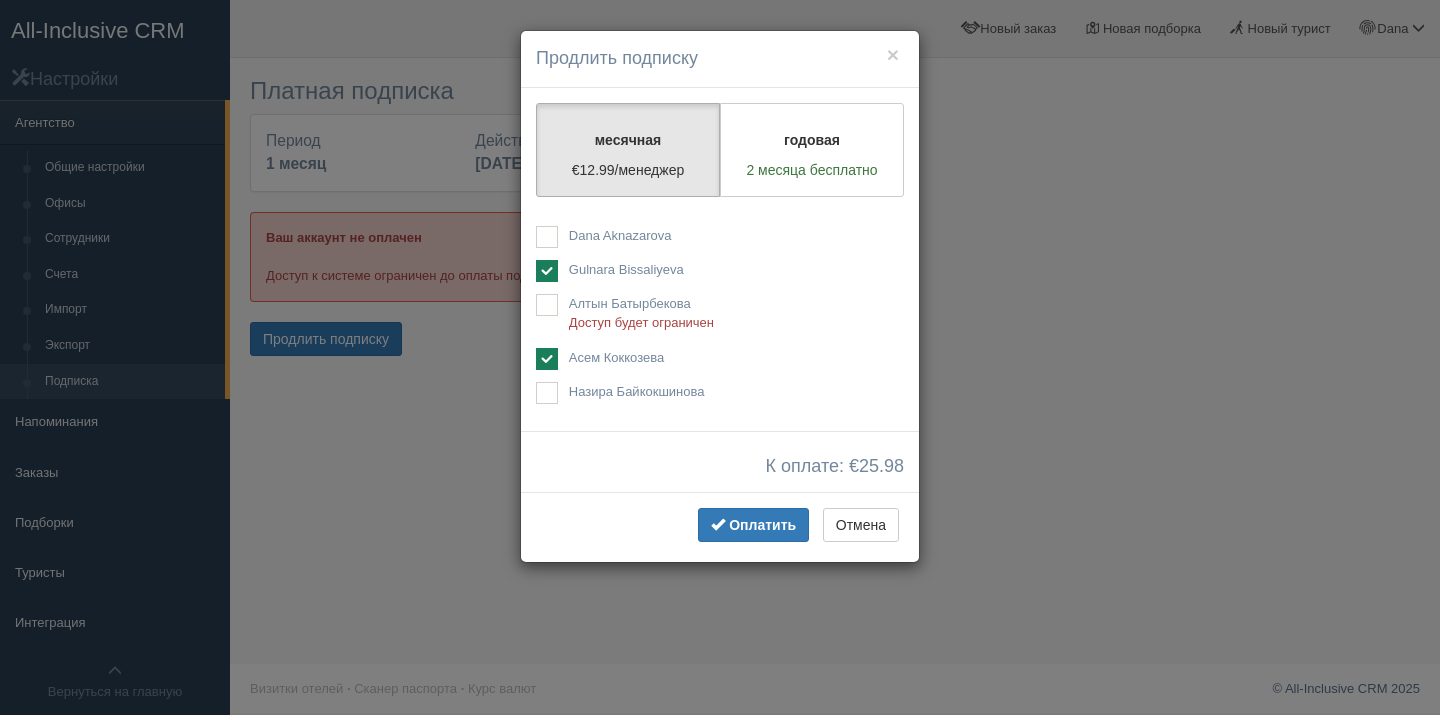 click on "Dana Aknazarova" at bounding box center (620, 235) 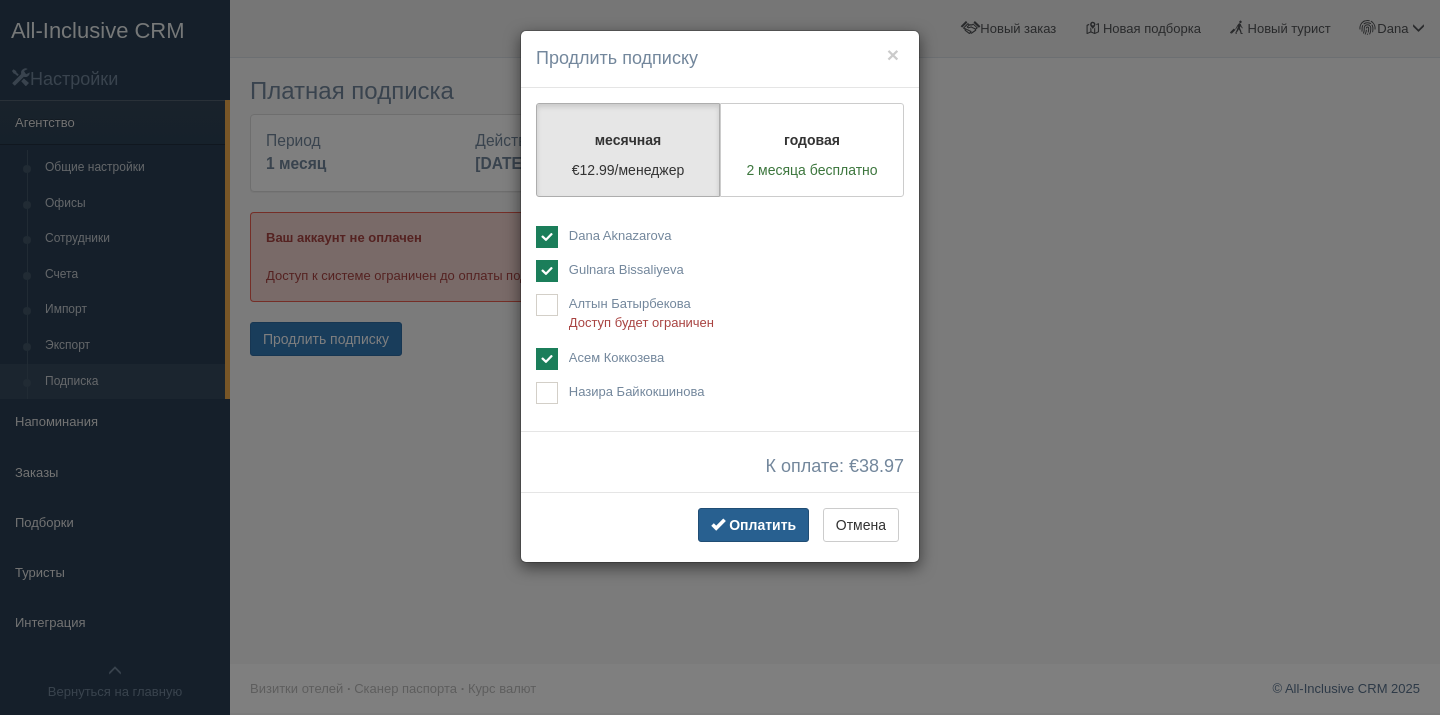 click on "Оплатить" at bounding box center (753, 525) 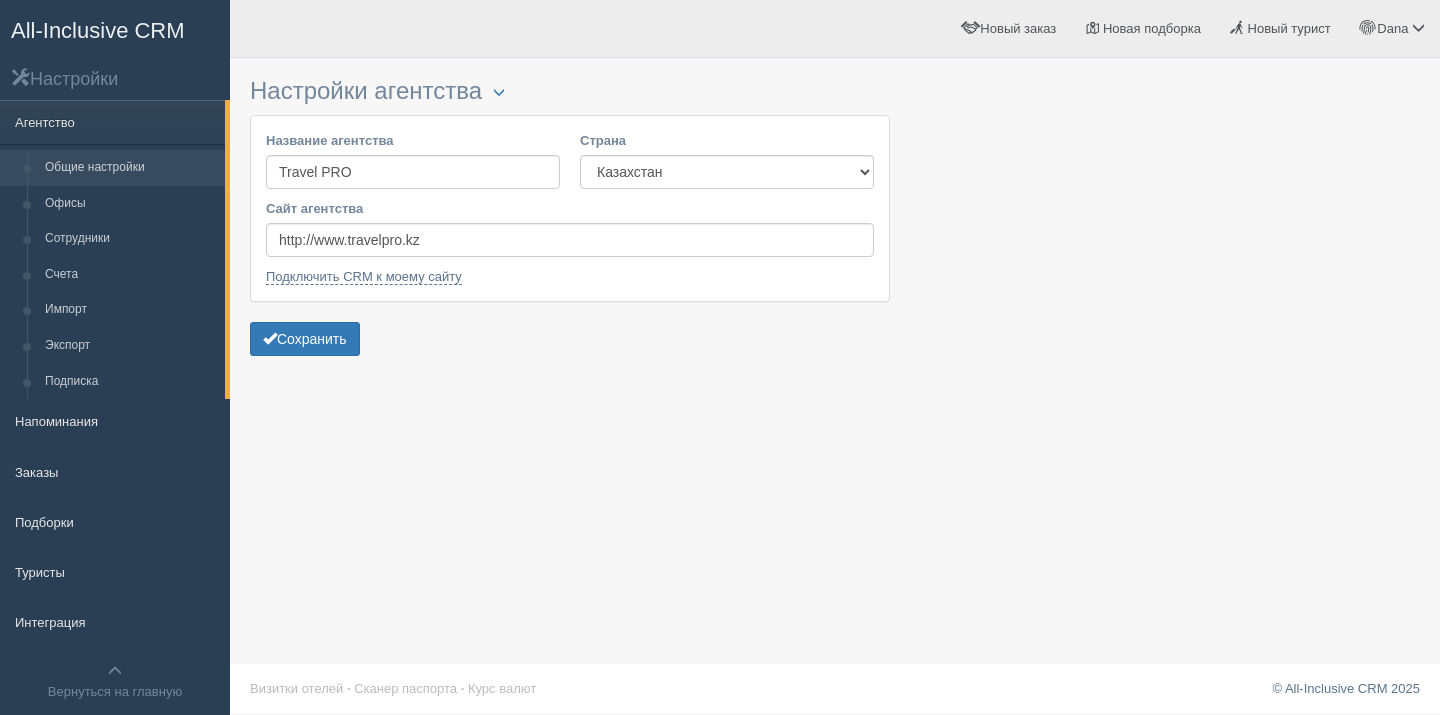 scroll, scrollTop: 0, scrollLeft: 0, axis: both 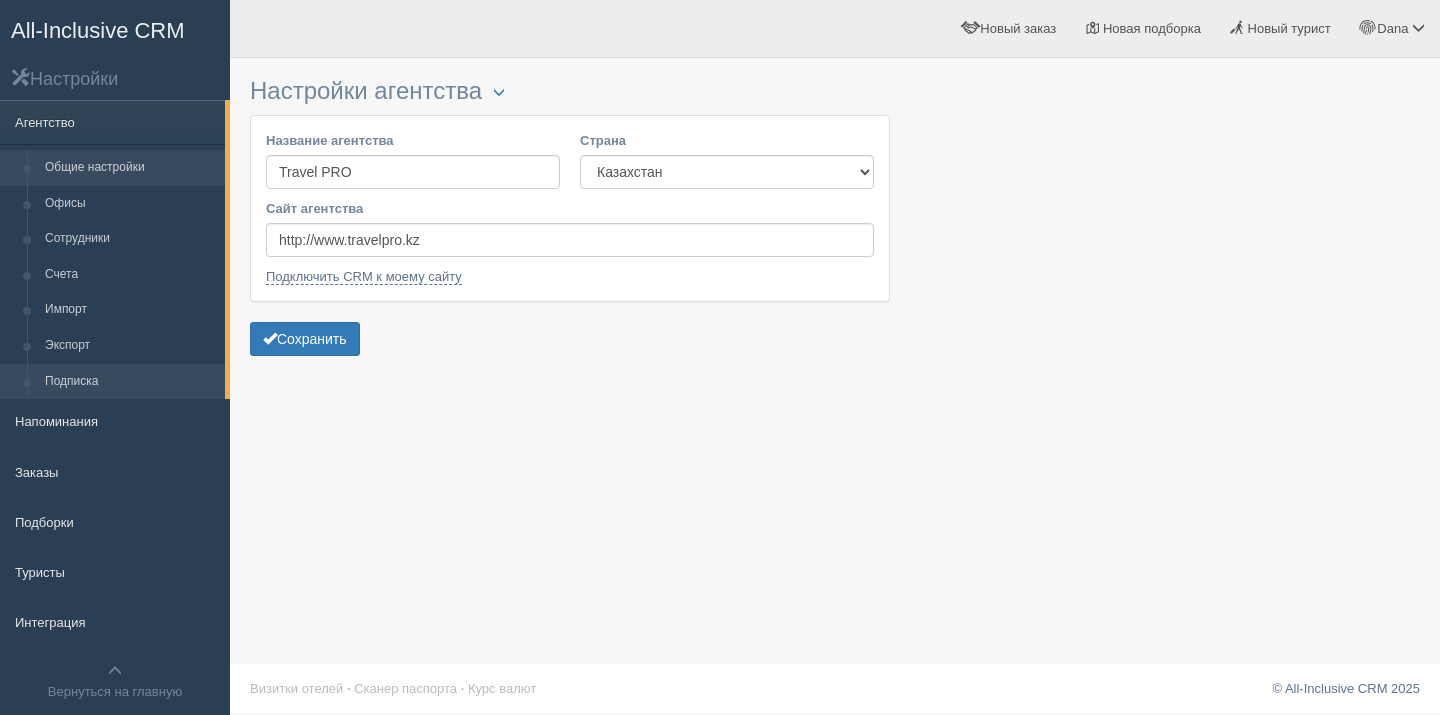 click on "Подписка" at bounding box center [130, 382] 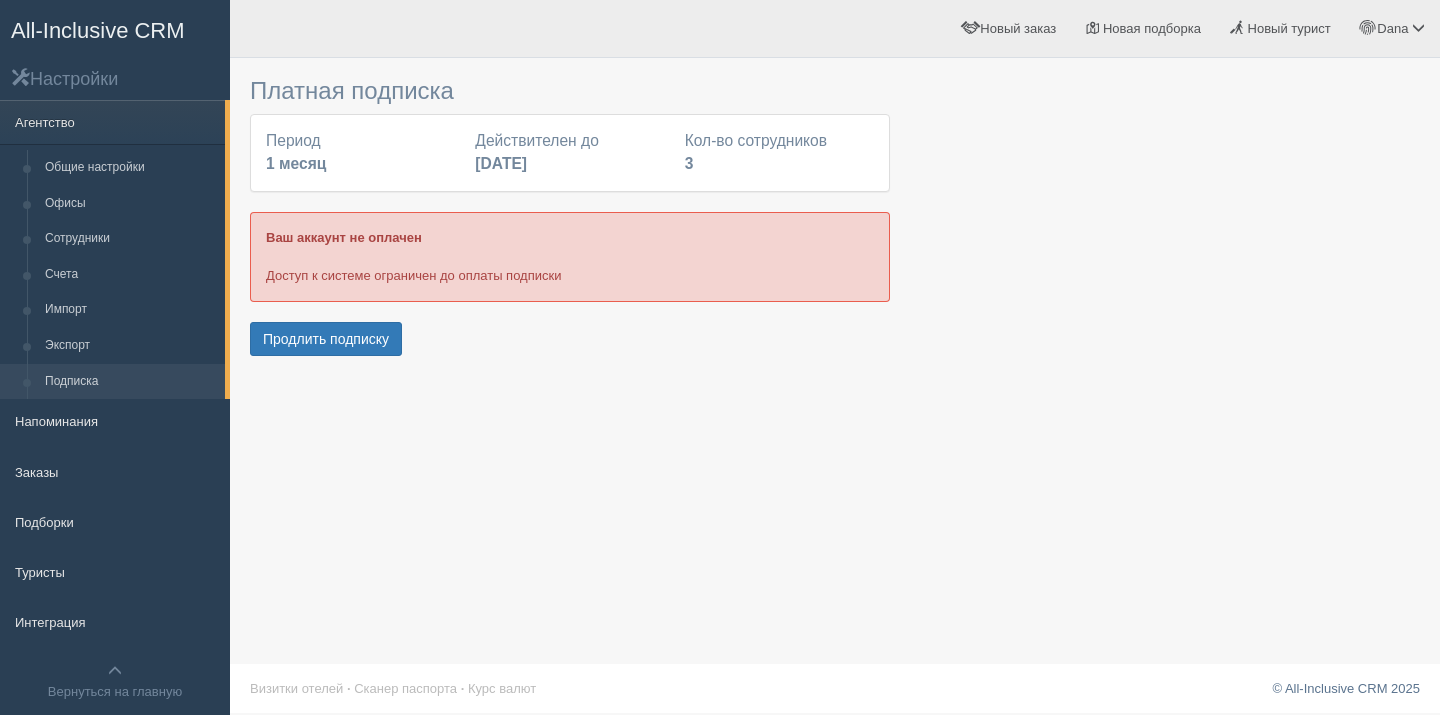 scroll, scrollTop: 0, scrollLeft: 0, axis: both 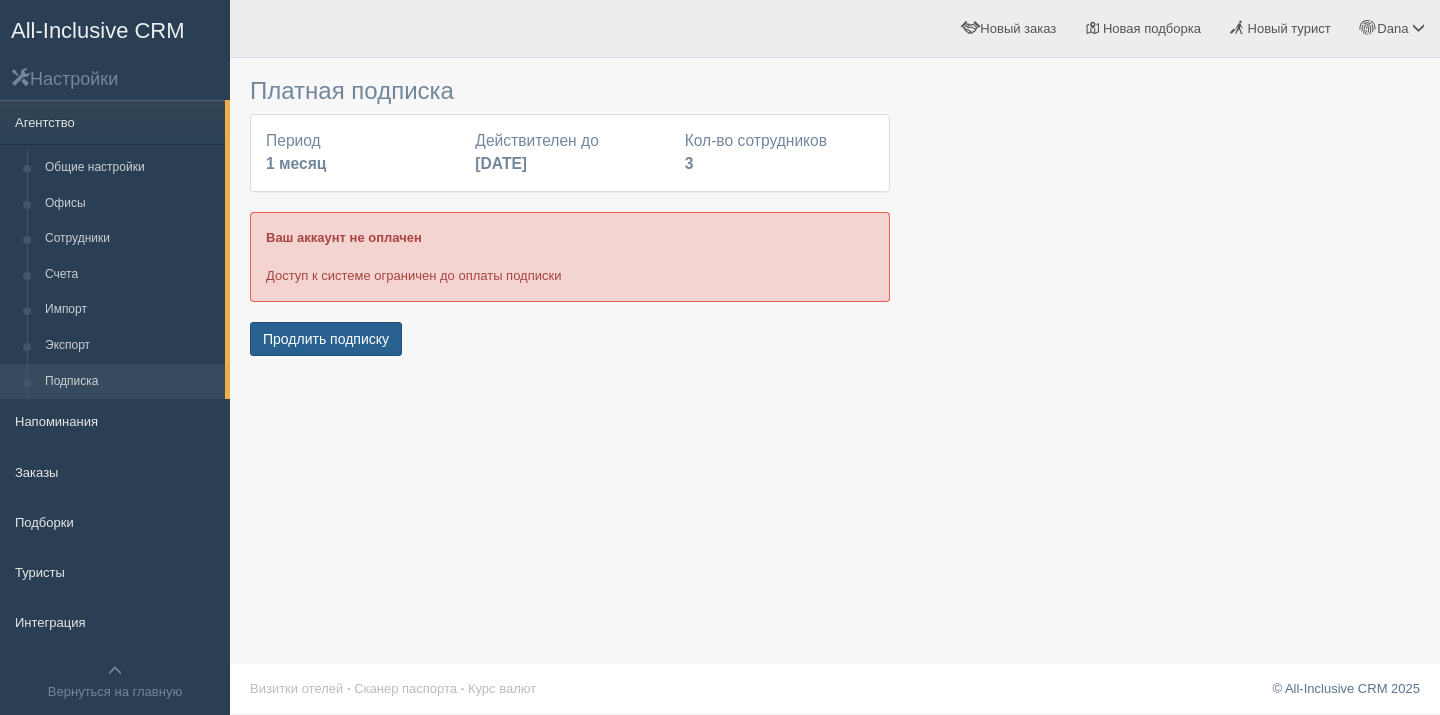 click on "Продлить подписку" at bounding box center (326, 339) 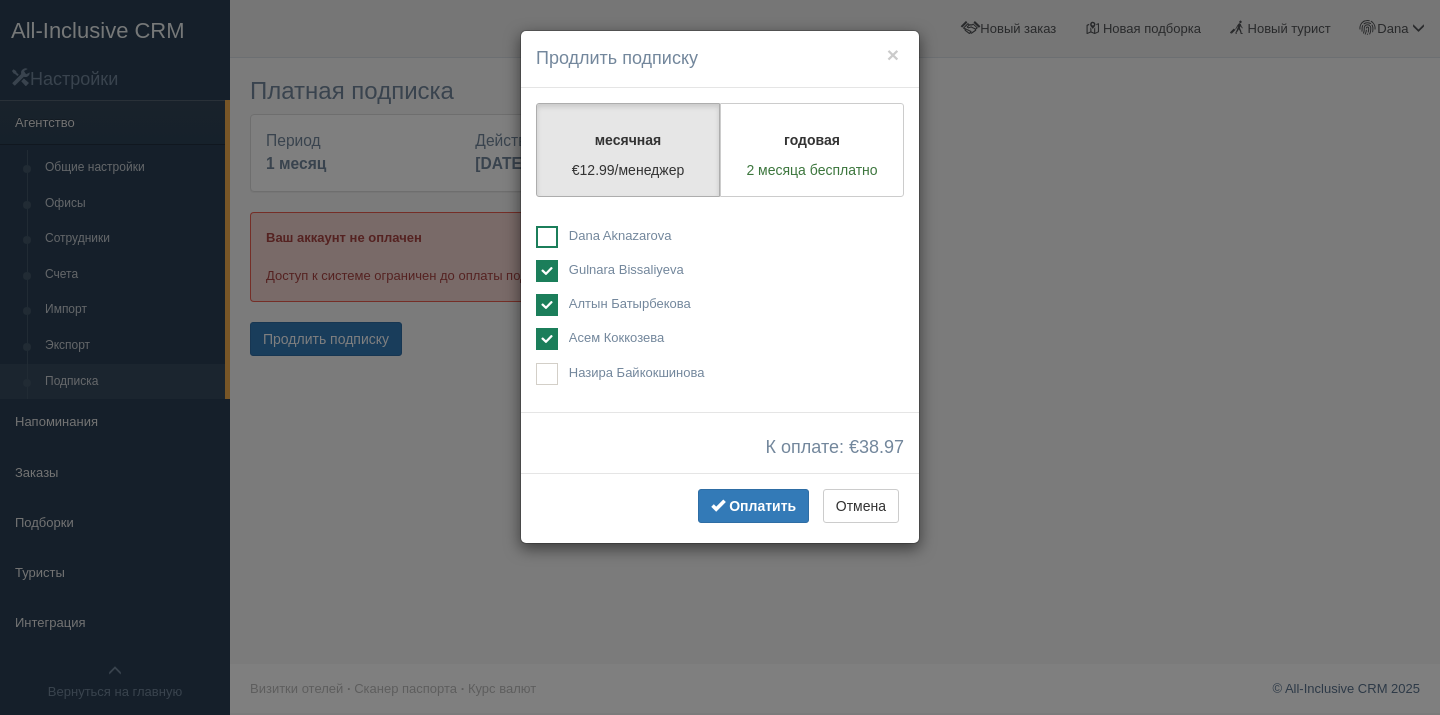 click on "Dana Aknazarova" at bounding box center (716, 235) 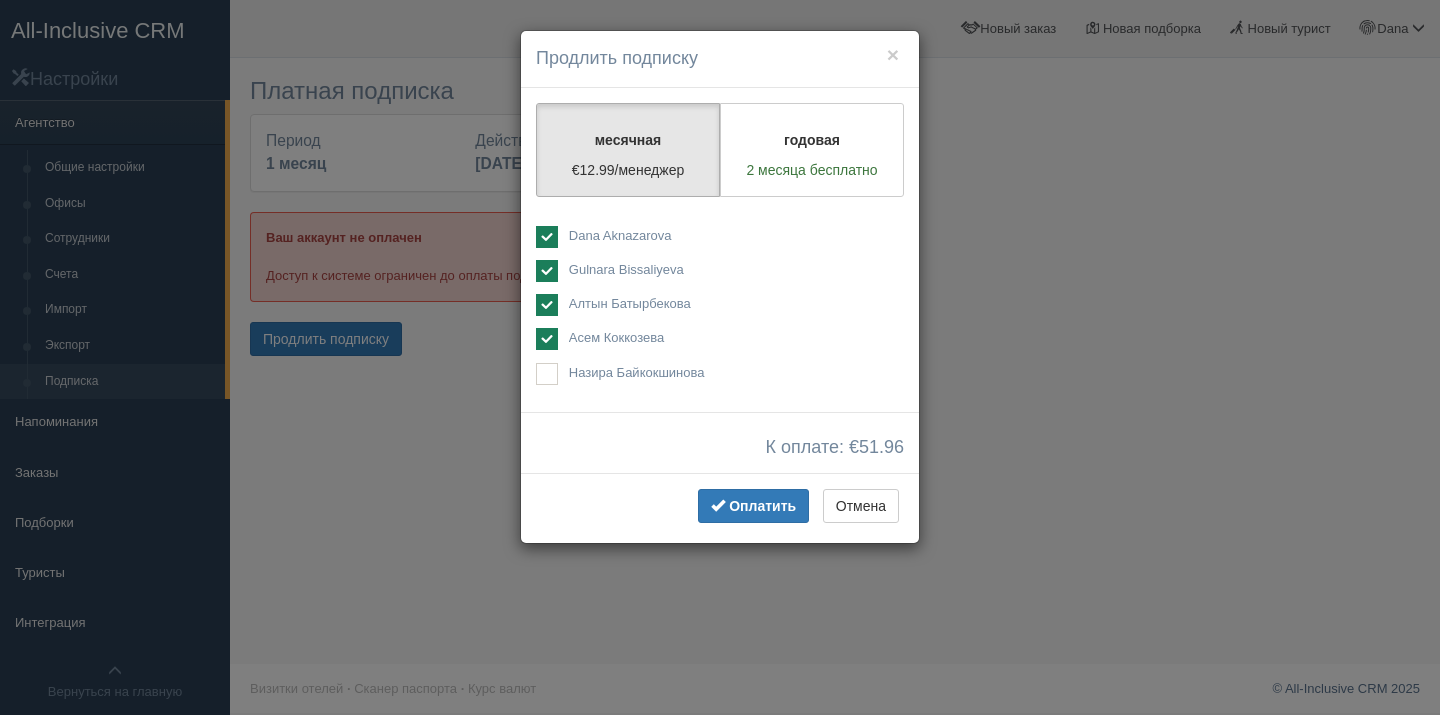 click on "Dana Aknazarova" at bounding box center [620, 235] 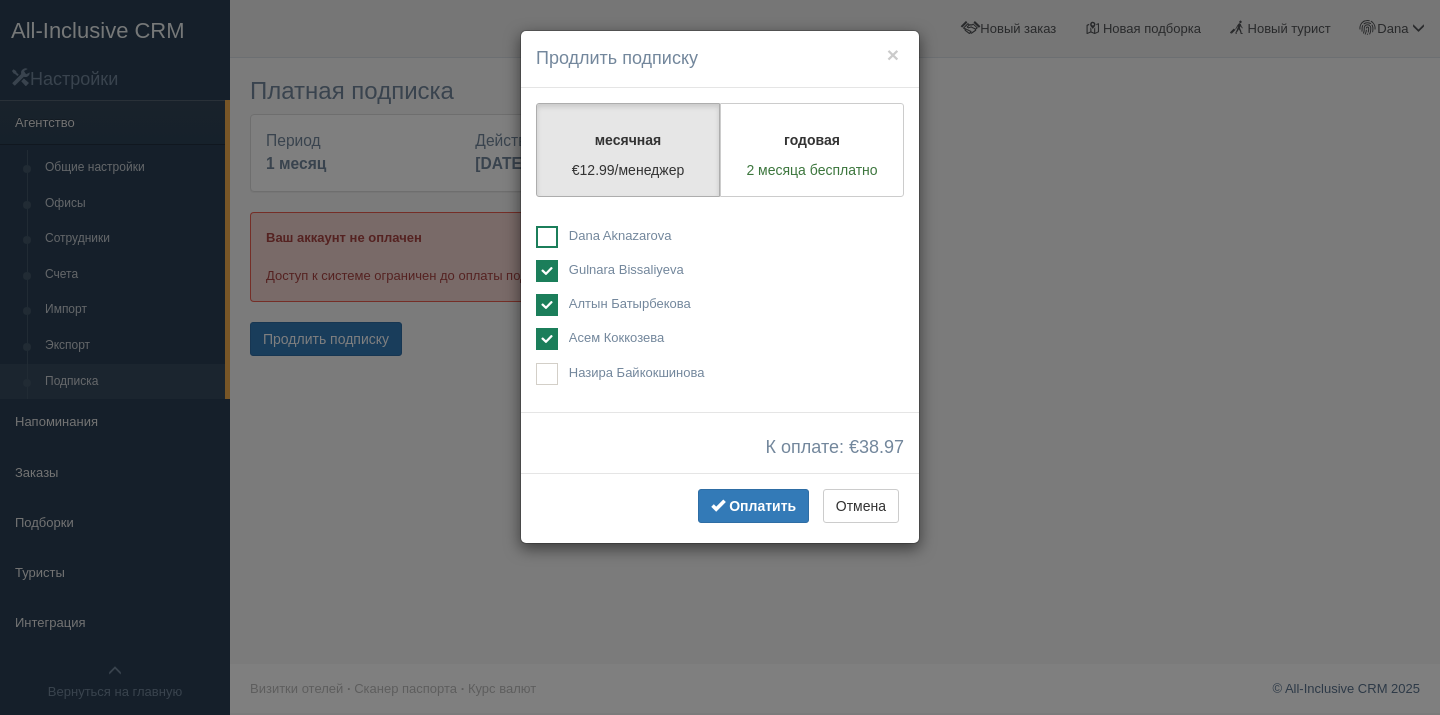 click on "Dana Aknazarova" at bounding box center (620, 235) 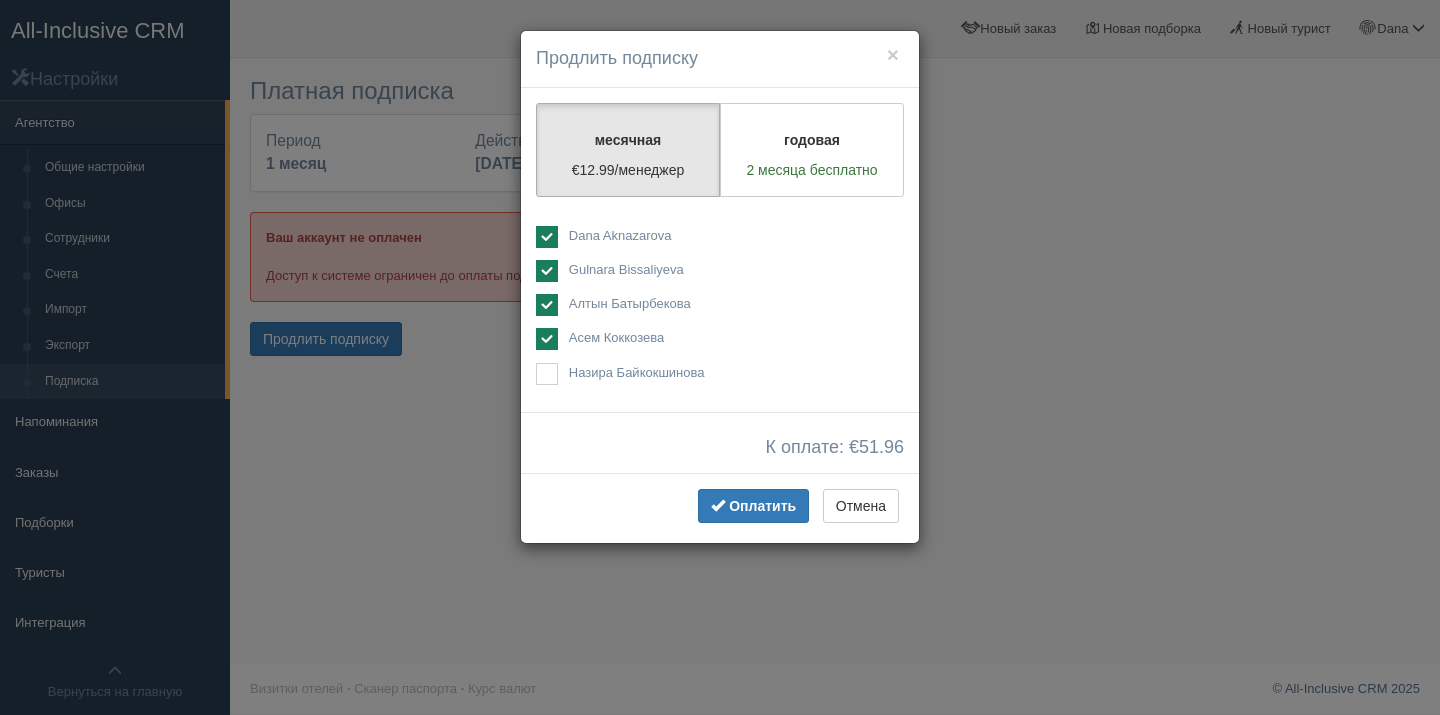 click on "Алтын Батырбекова" at bounding box center (630, 303) 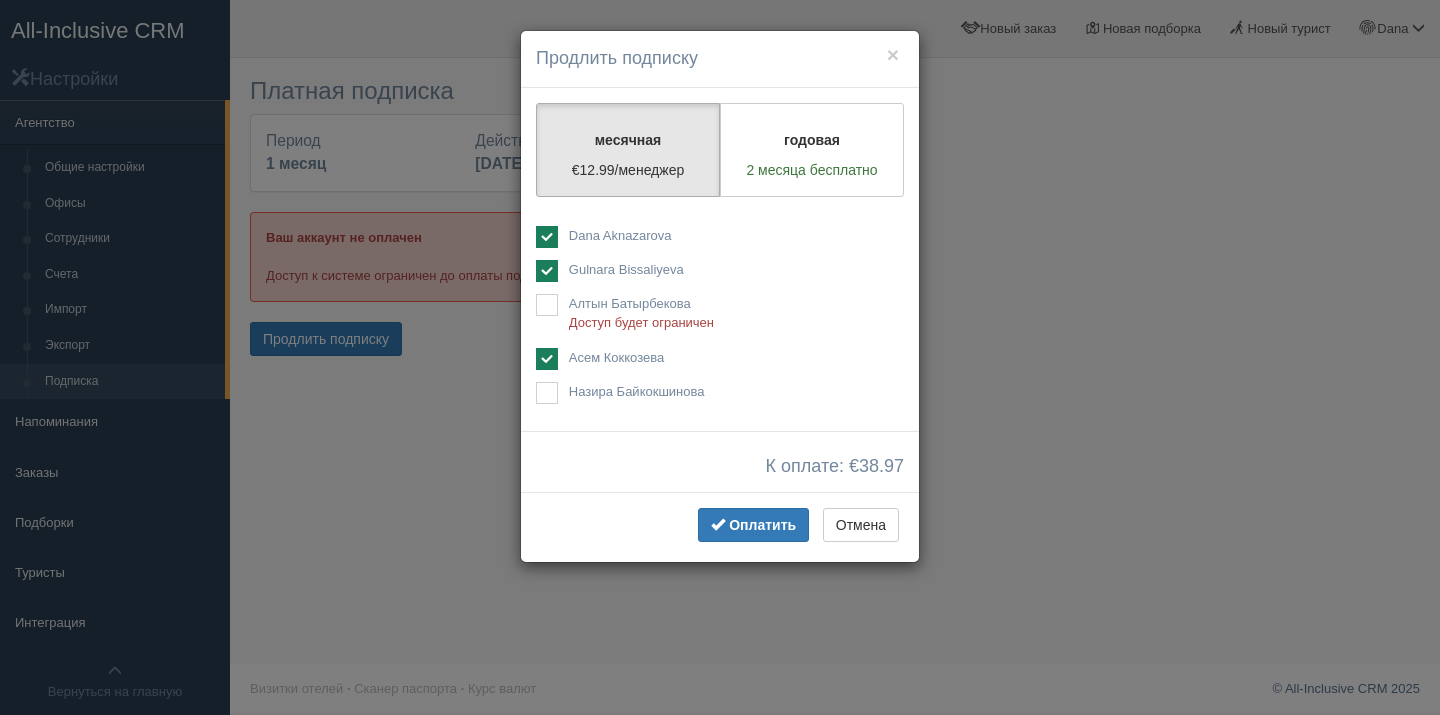 click on "месячная
€12.99/менеджер
годовая
2 месяца бесплатно
Підписка "Легкий рестарт" доступна лише турагенціям в Україні, які хочуть відновити роботу, але поки мають одиничні звернення туристів — не більше 20 підбірок та 15 бронювань на місяць." at bounding box center [720, 259] 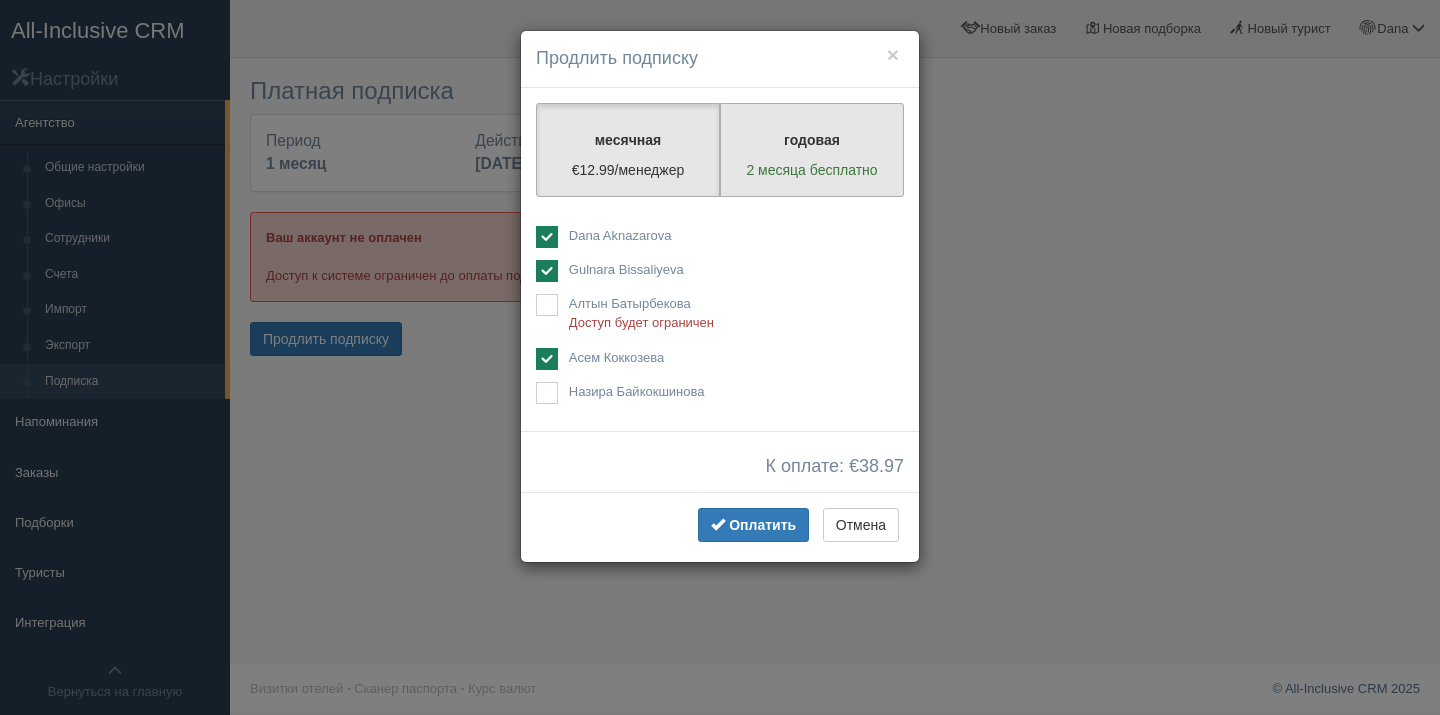 click on "годовая
2 месяца бесплатно" at bounding box center [812, 150] 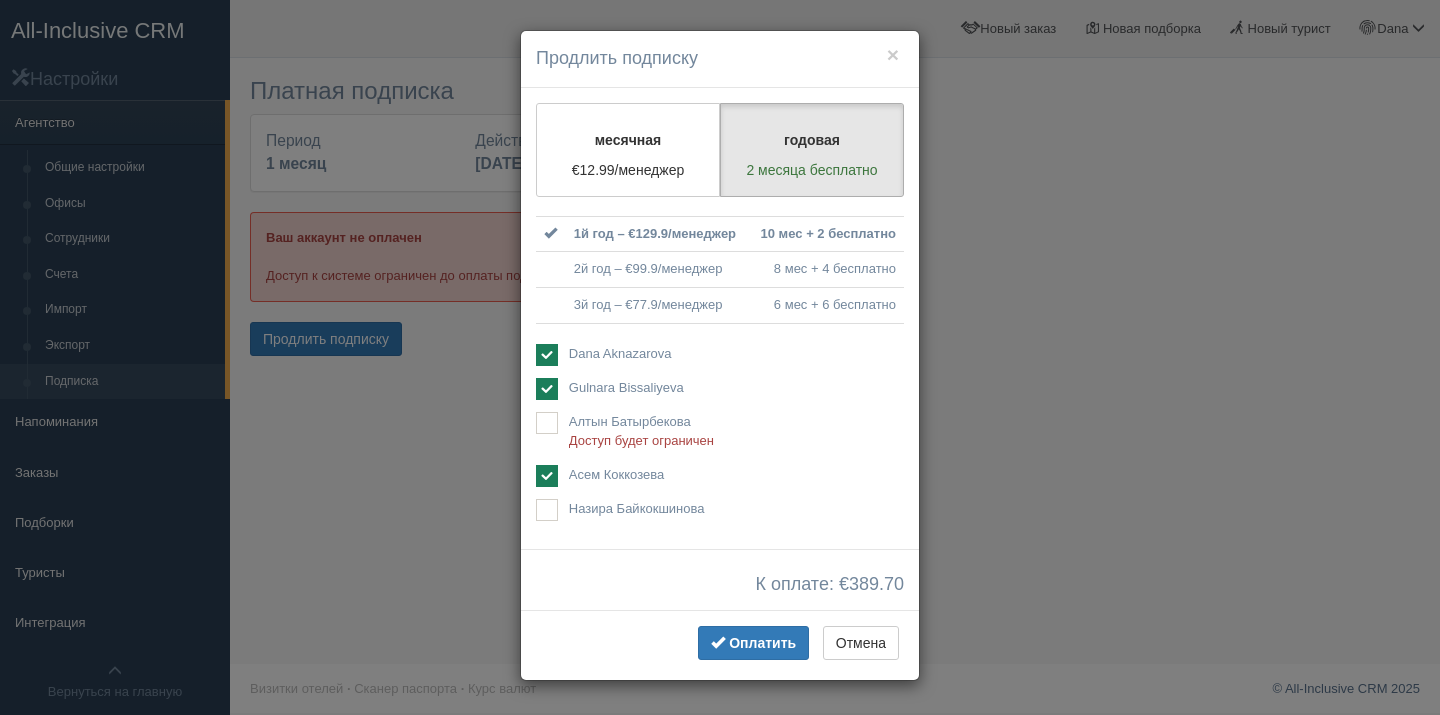 click on "2й год        –
€99.9/менеджер" at bounding box center [657, 234] 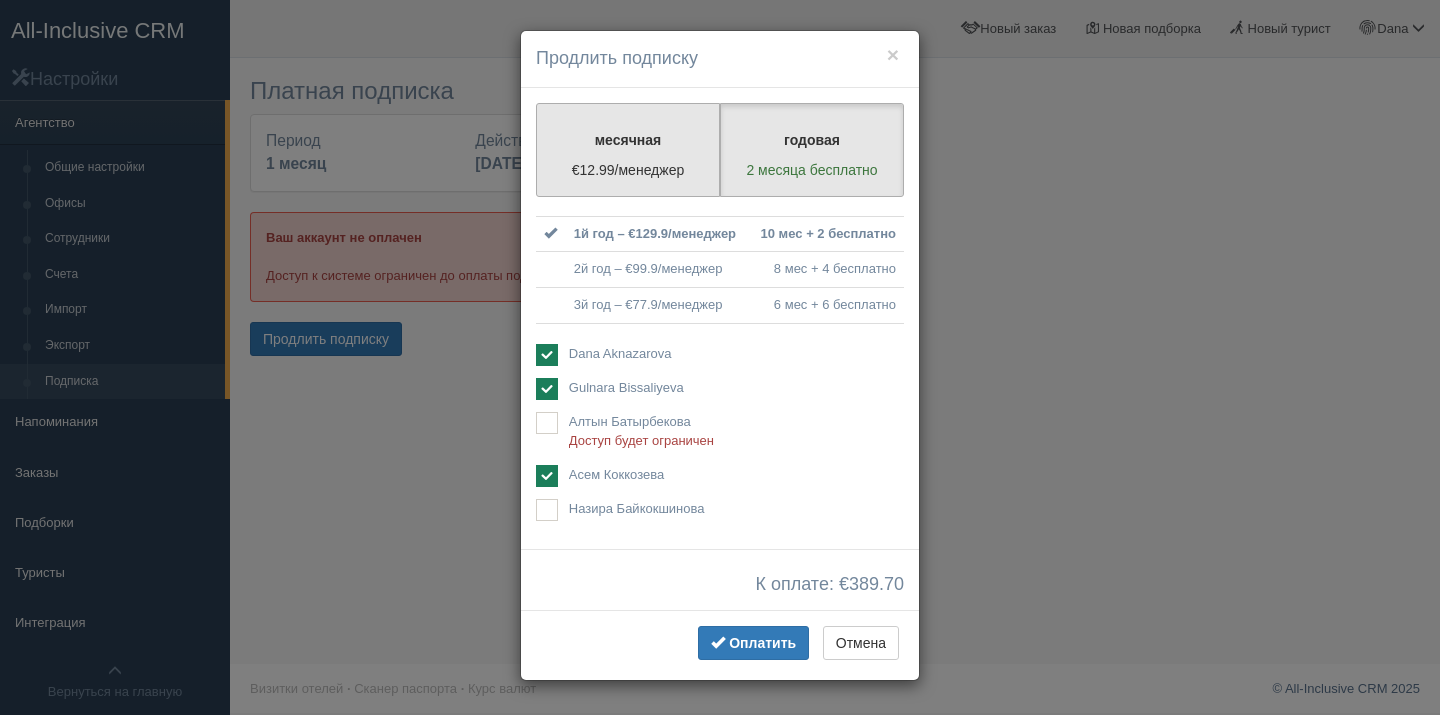 click on "месячная
€12.99/менеджер" at bounding box center (628, 150) 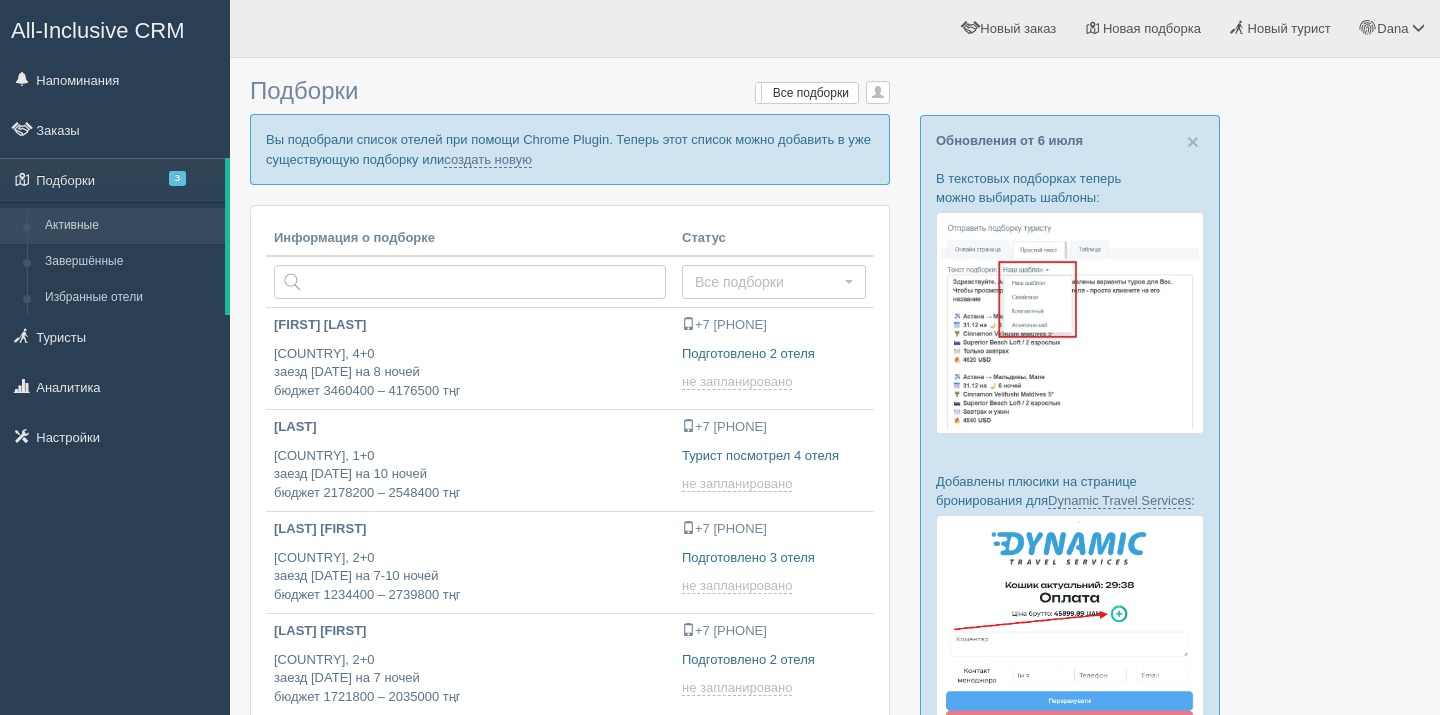 scroll, scrollTop: 0, scrollLeft: 0, axis: both 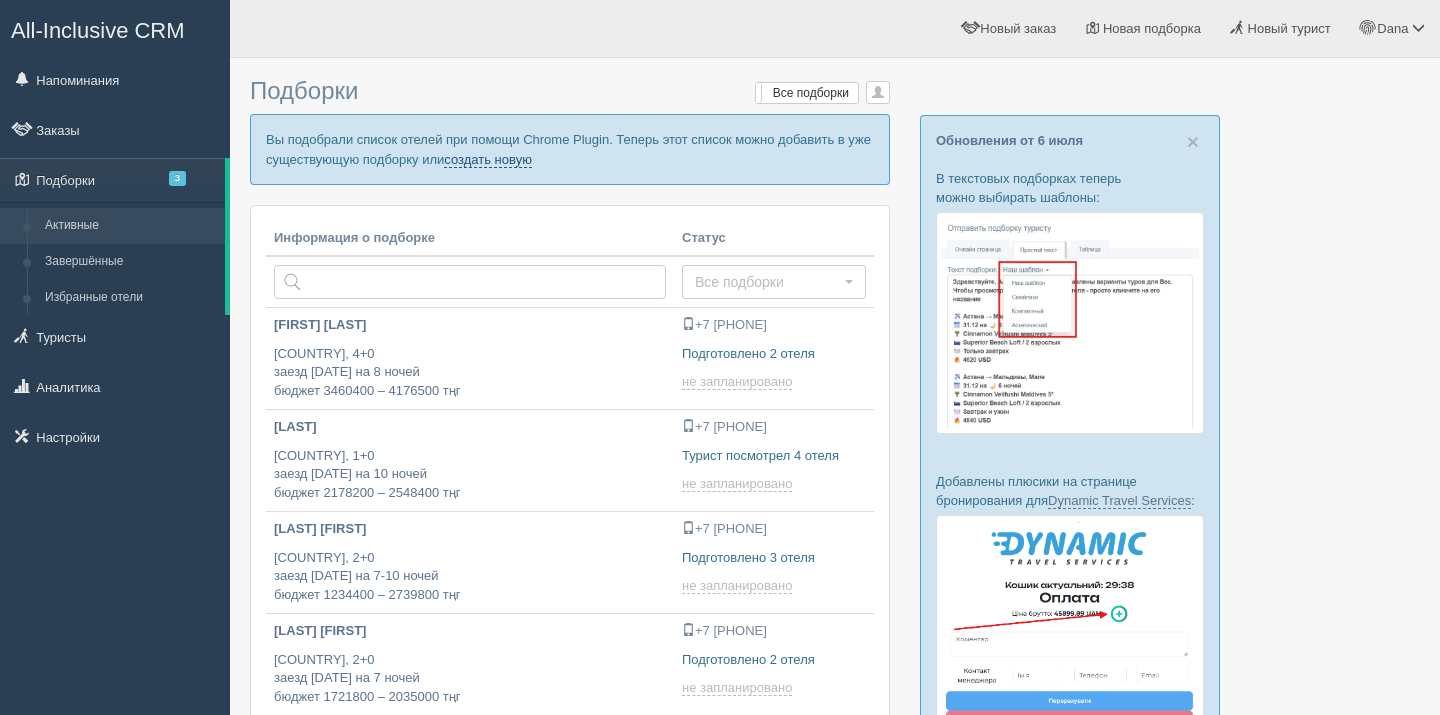 click on "создать новую" at bounding box center [488, 160] 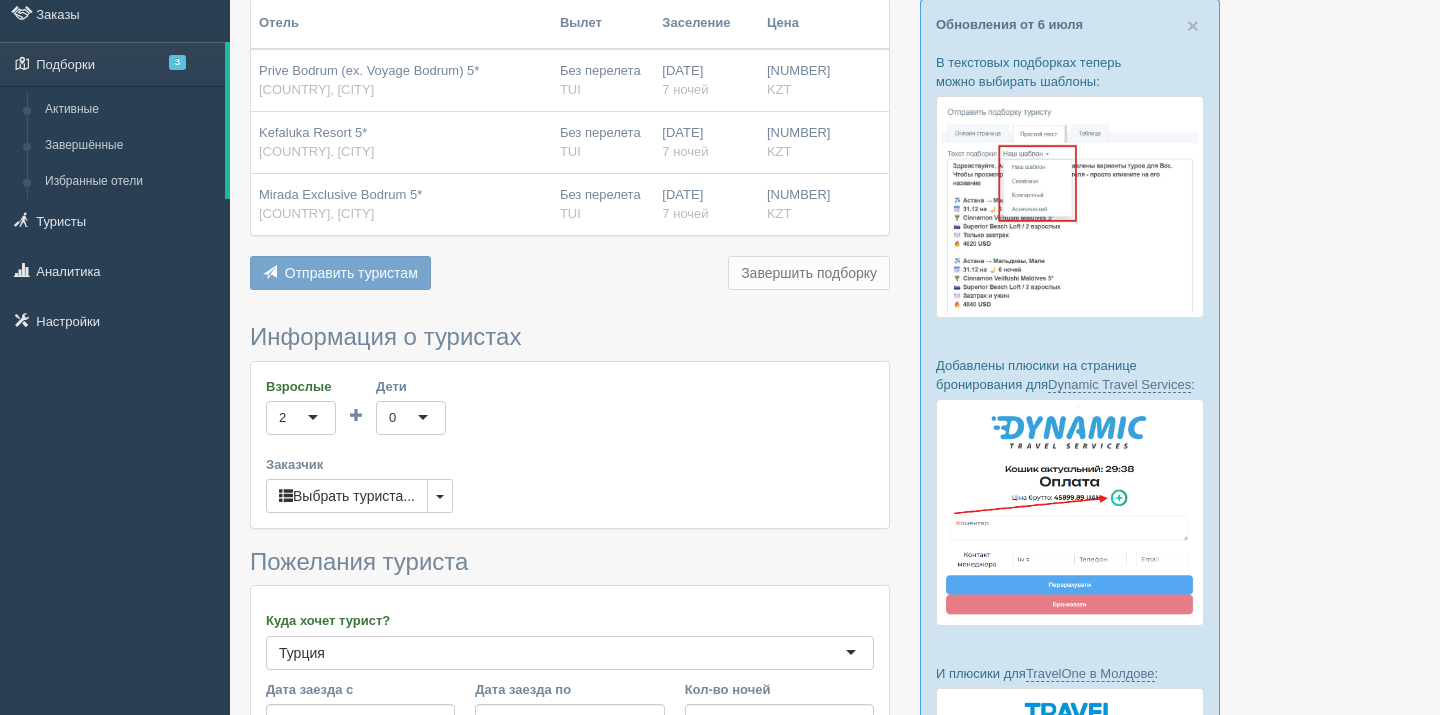 scroll, scrollTop: 207, scrollLeft: 0, axis: vertical 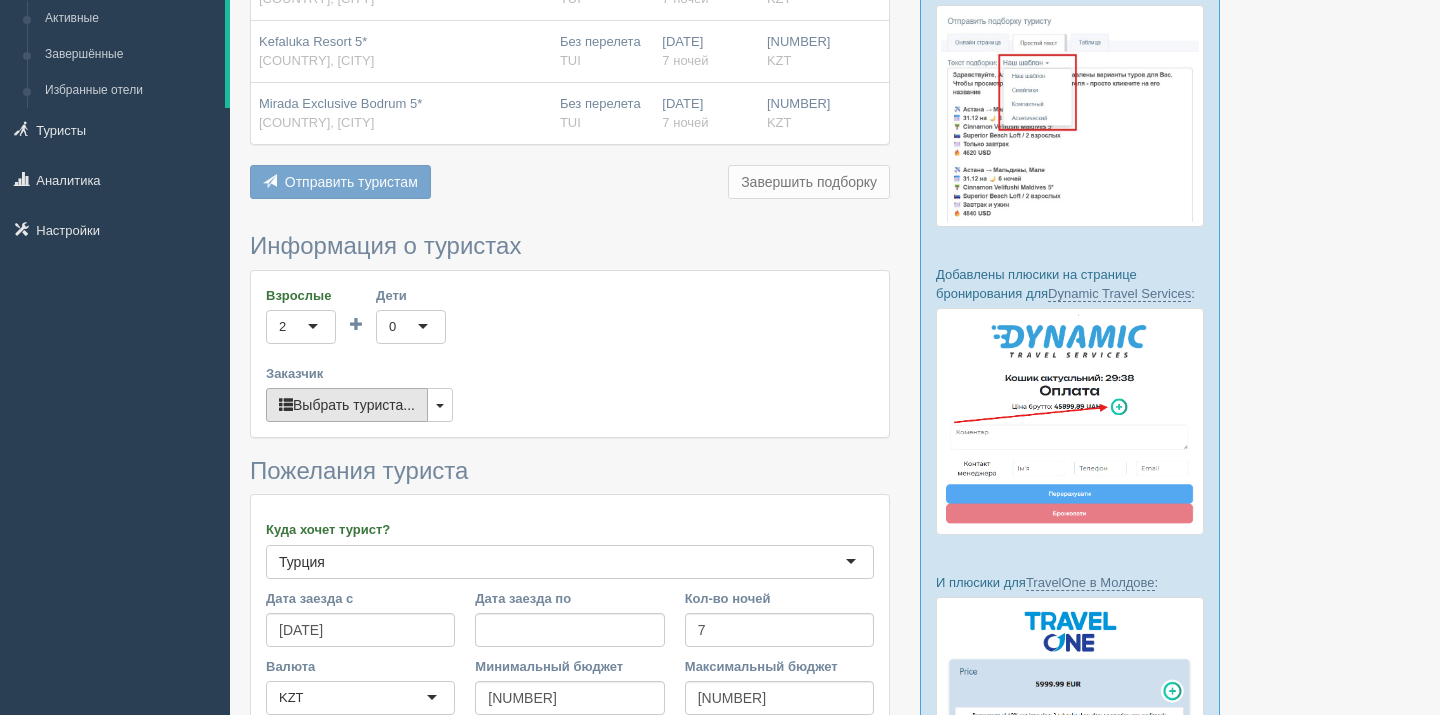click on "Выбрать туриста..." at bounding box center (347, 405) 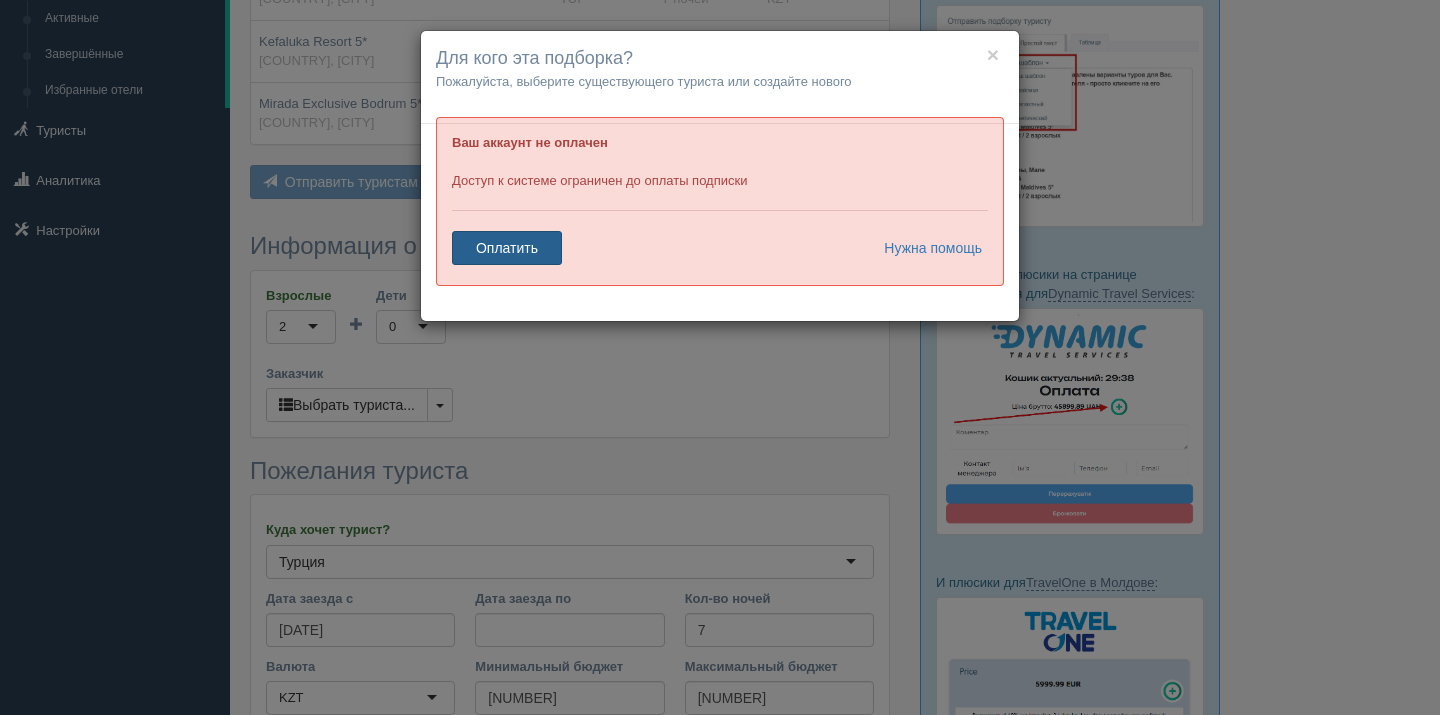 click on "Оплатить" at bounding box center (507, 248) 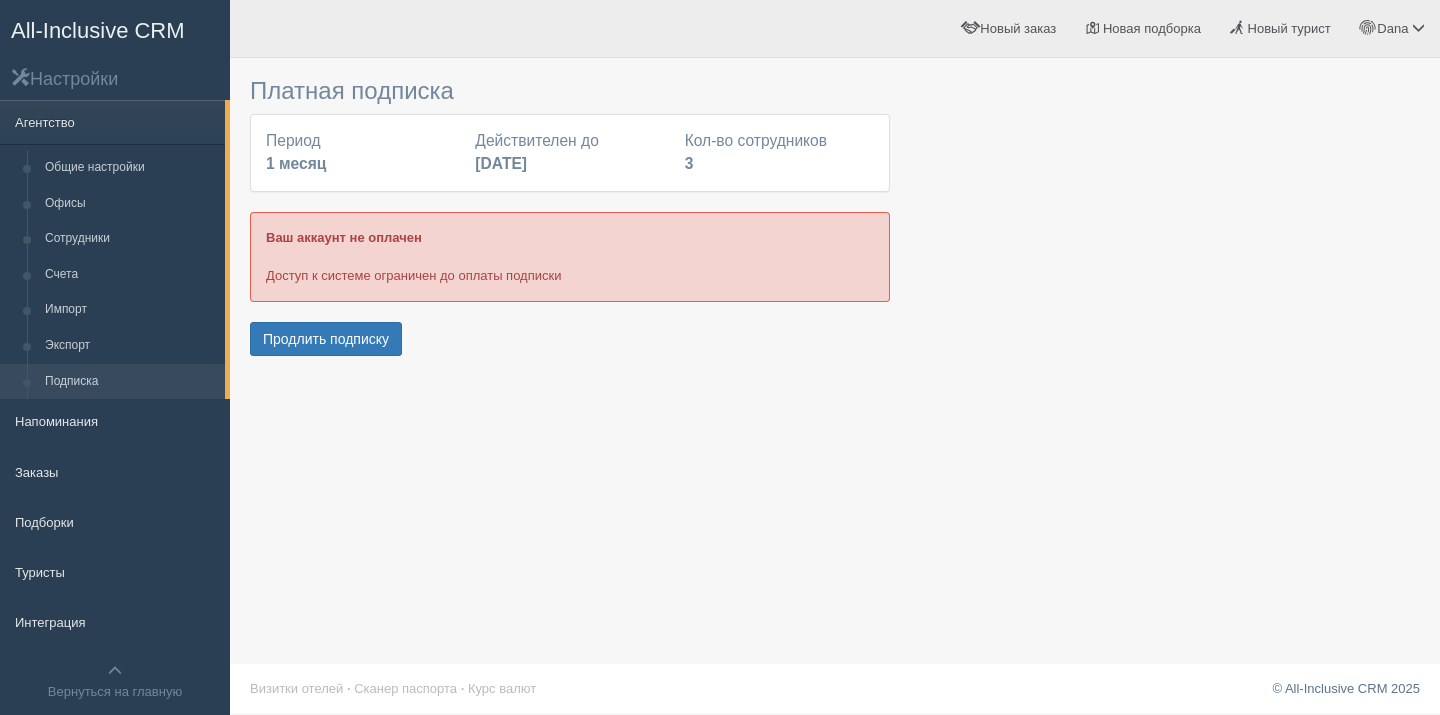 scroll, scrollTop: 0, scrollLeft: 0, axis: both 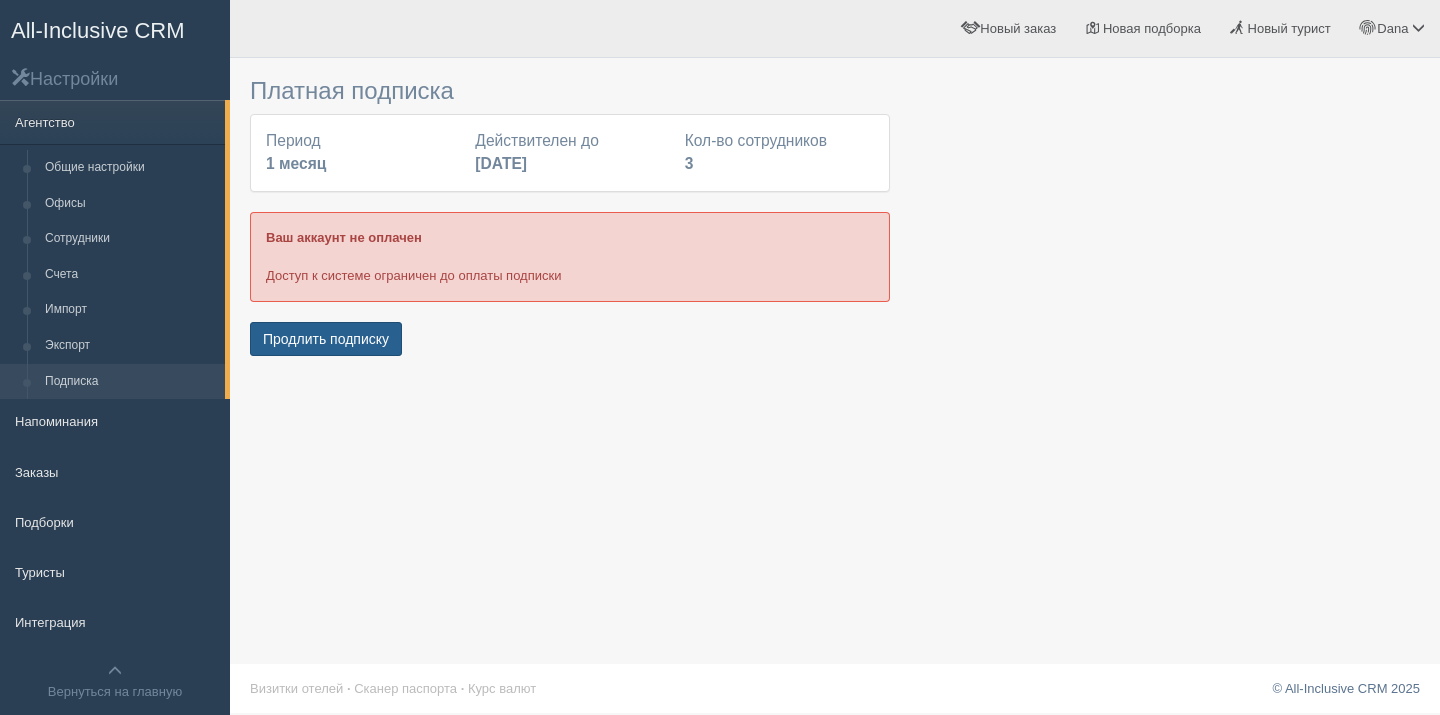 click on "Продлить подписку" at bounding box center [326, 339] 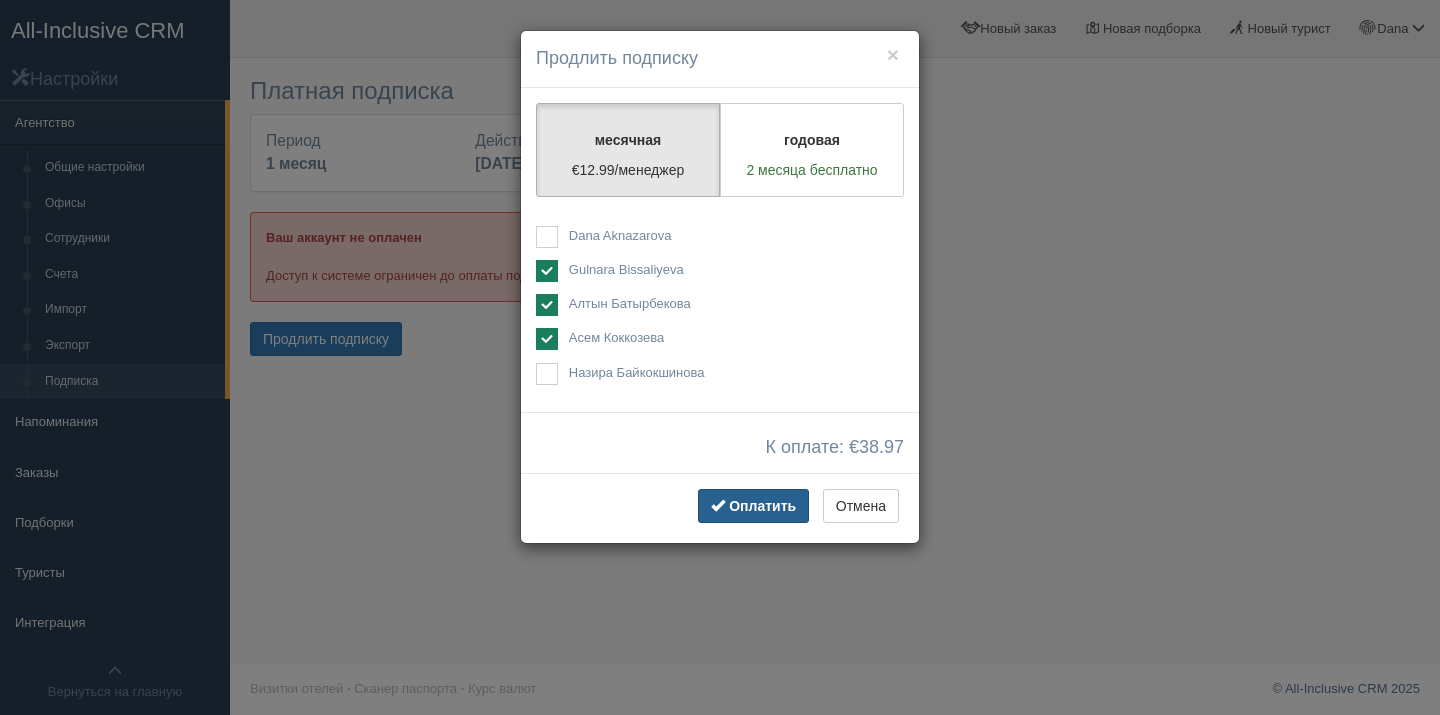 click on "Оплатить" at bounding box center (762, 506) 